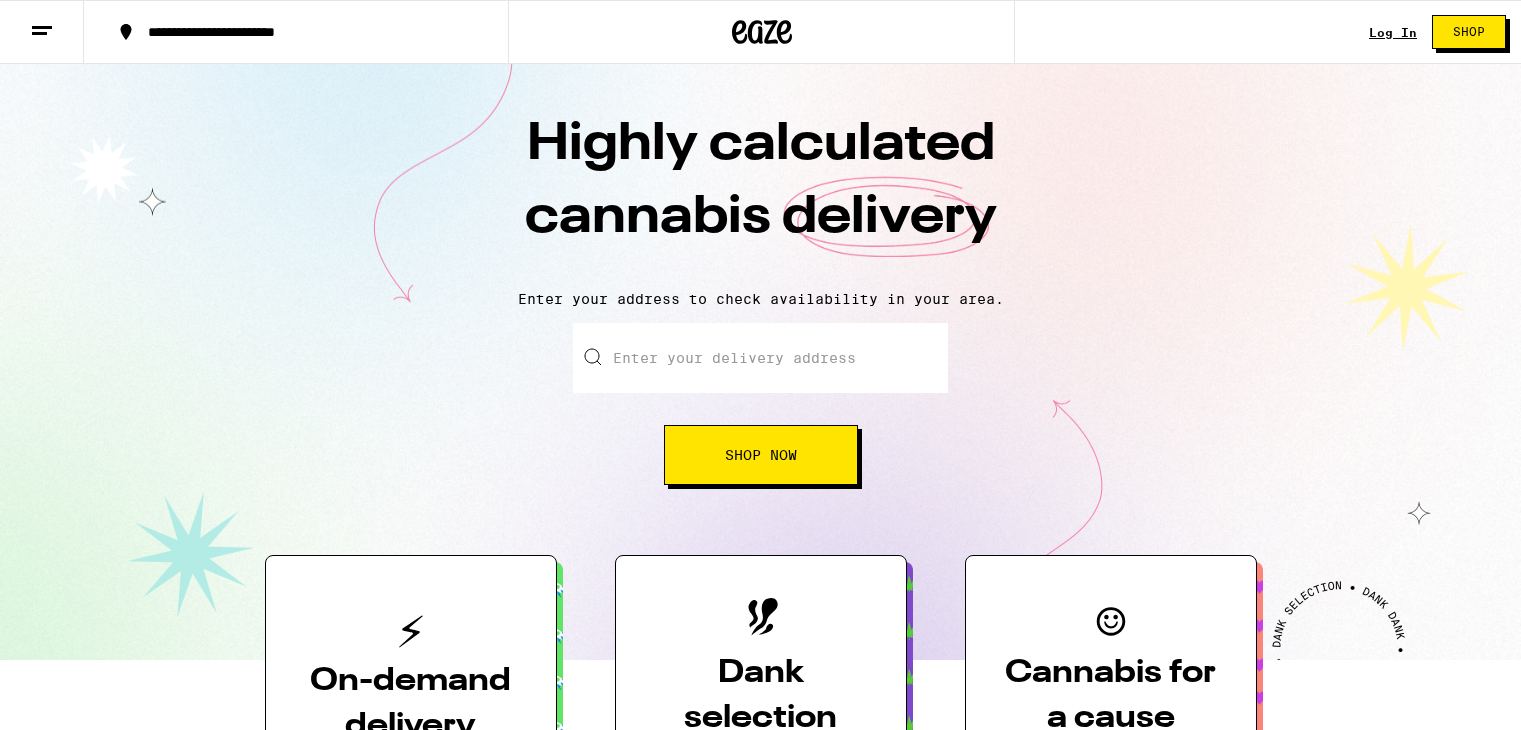 scroll, scrollTop: 0, scrollLeft: 0, axis: both 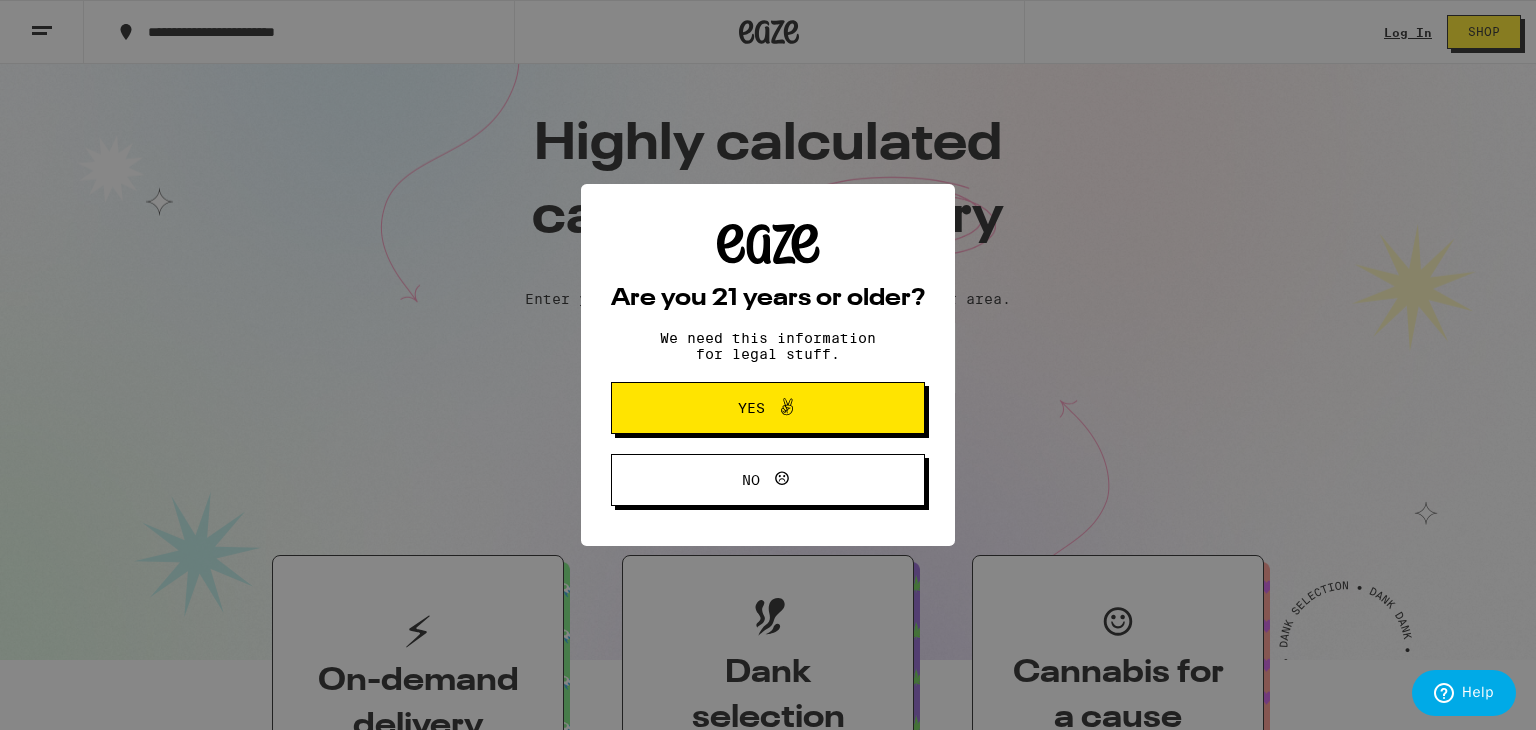 click on "Yes" at bounding box center [768, 408] 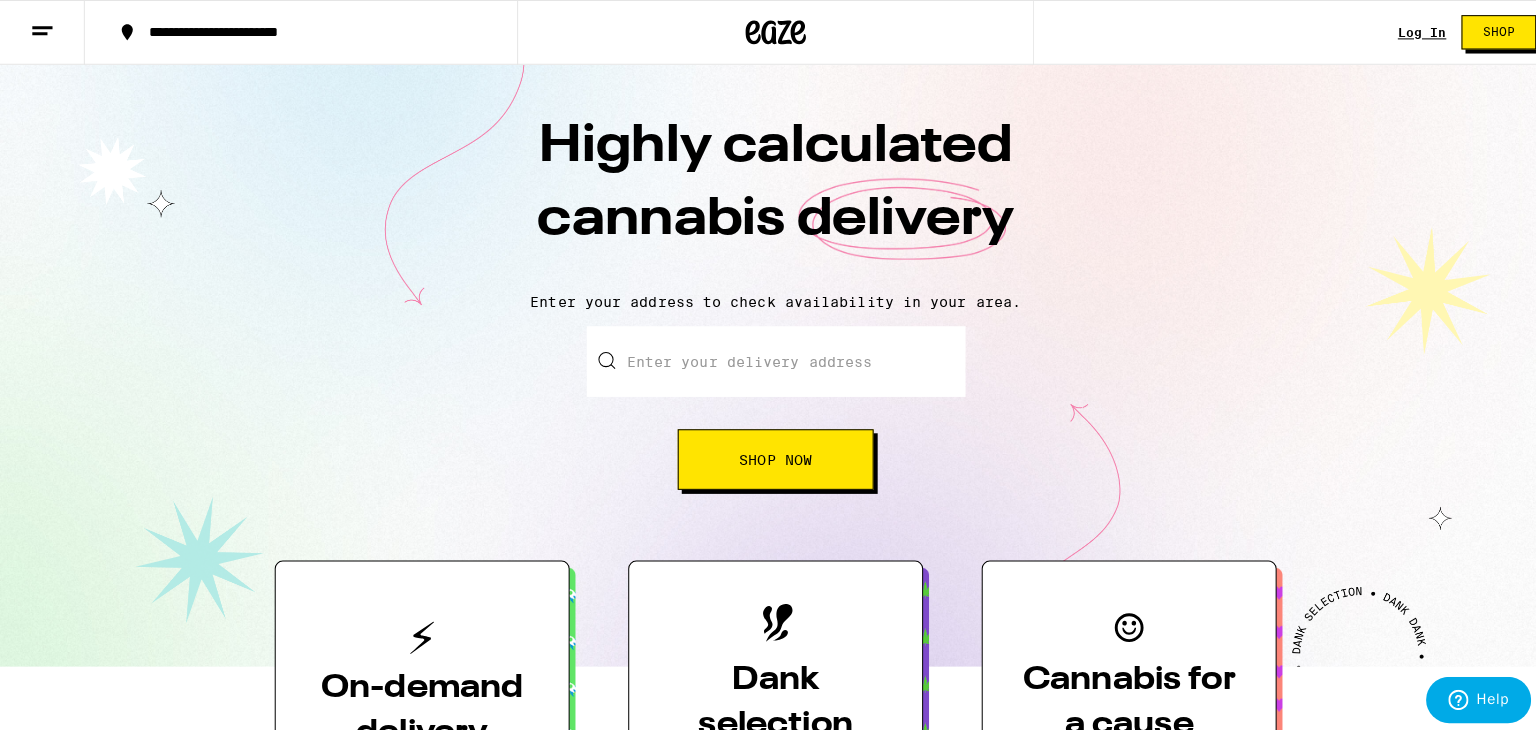 scroll, scrollTop: 0, scrollLeft: 0, axis: both 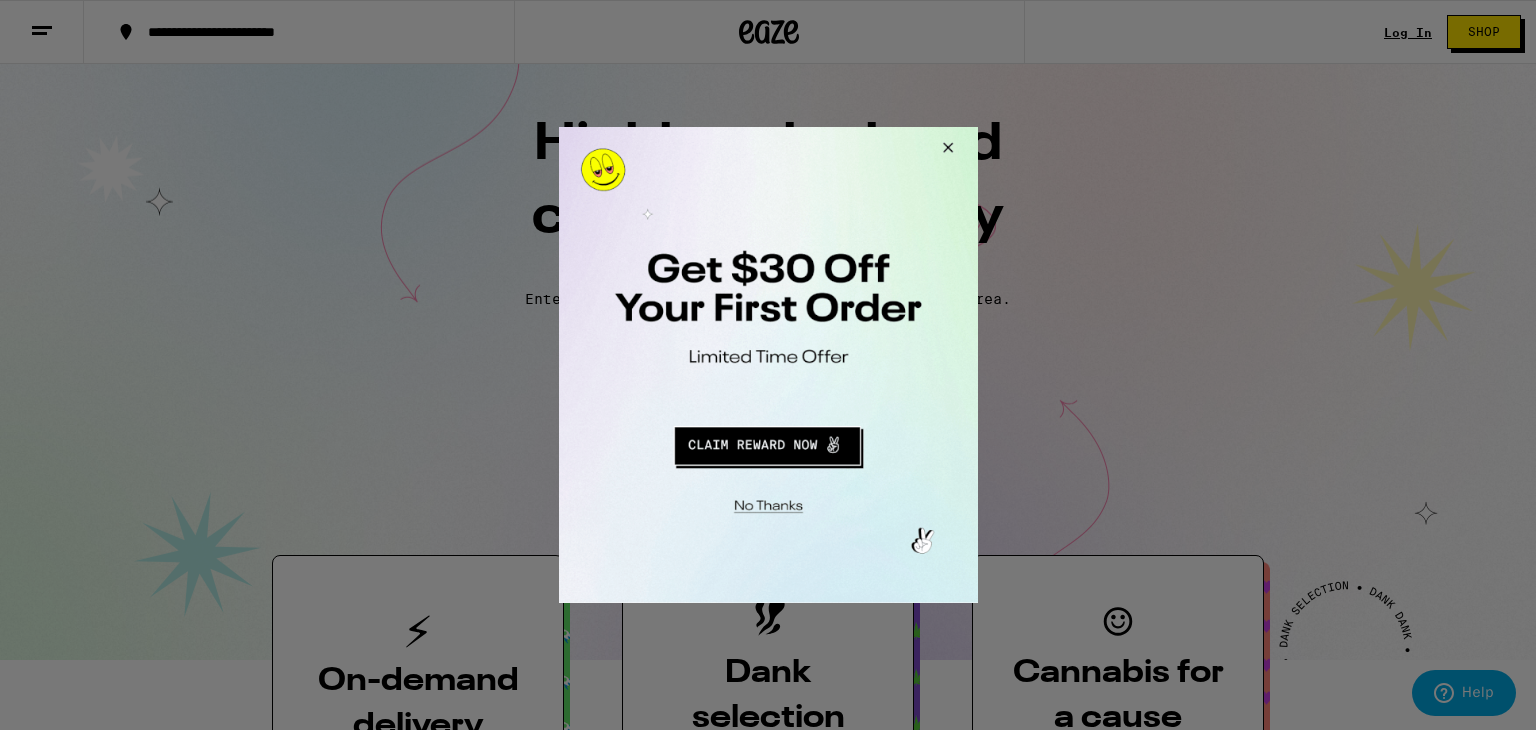 click at bounding box center [767, 365] 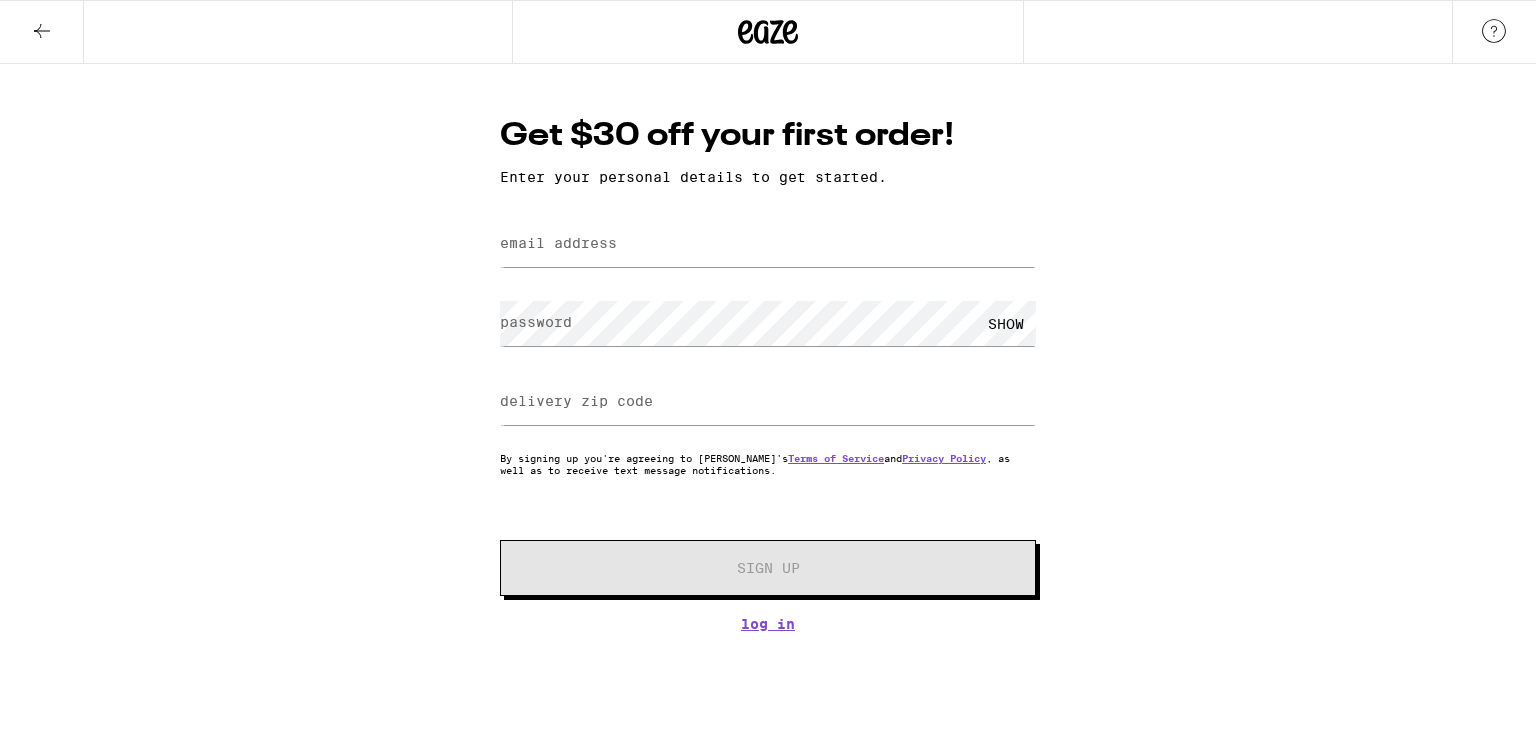 scroll, scrollTop: 0, scrollLeft: 0, axis: both 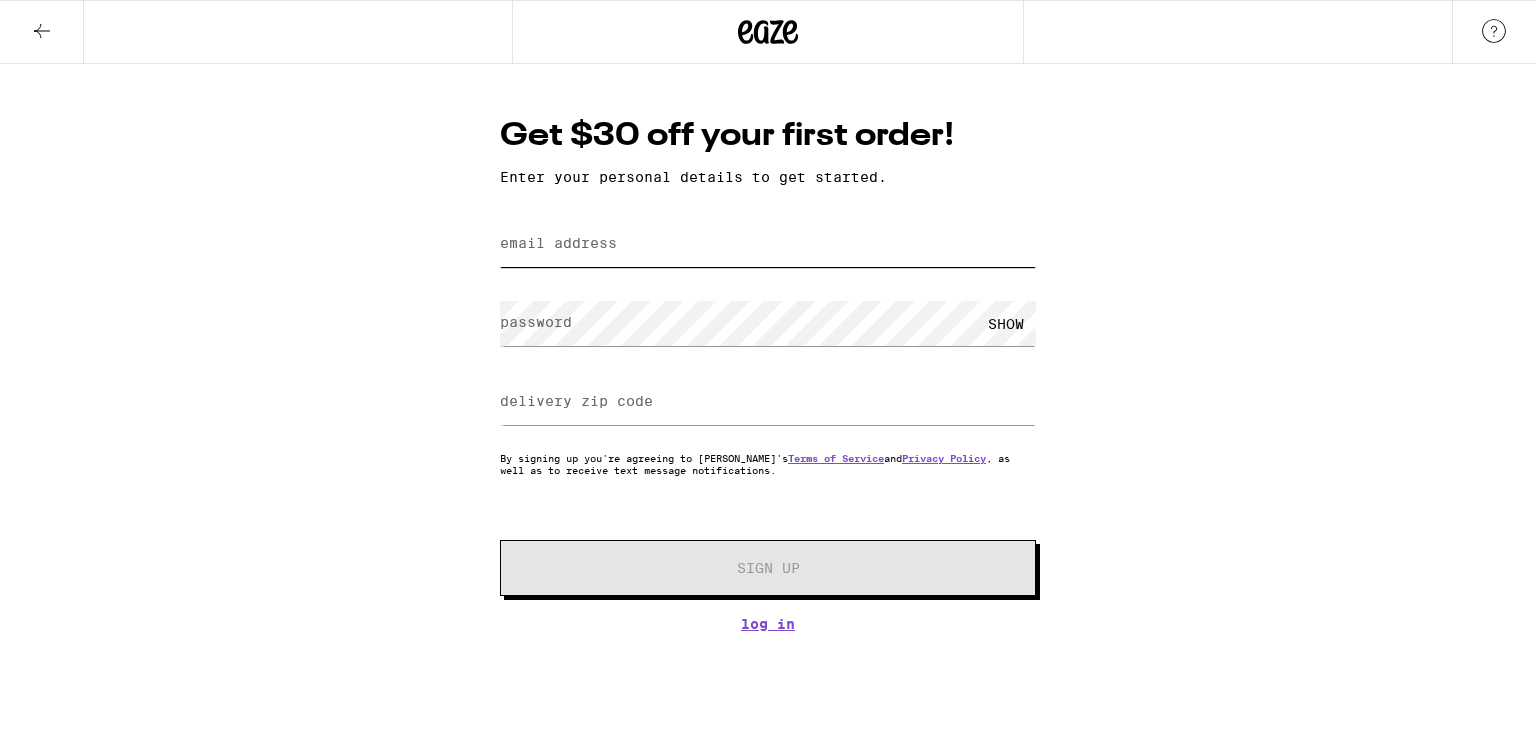 click on "email address" at bounding box center (768, 244) 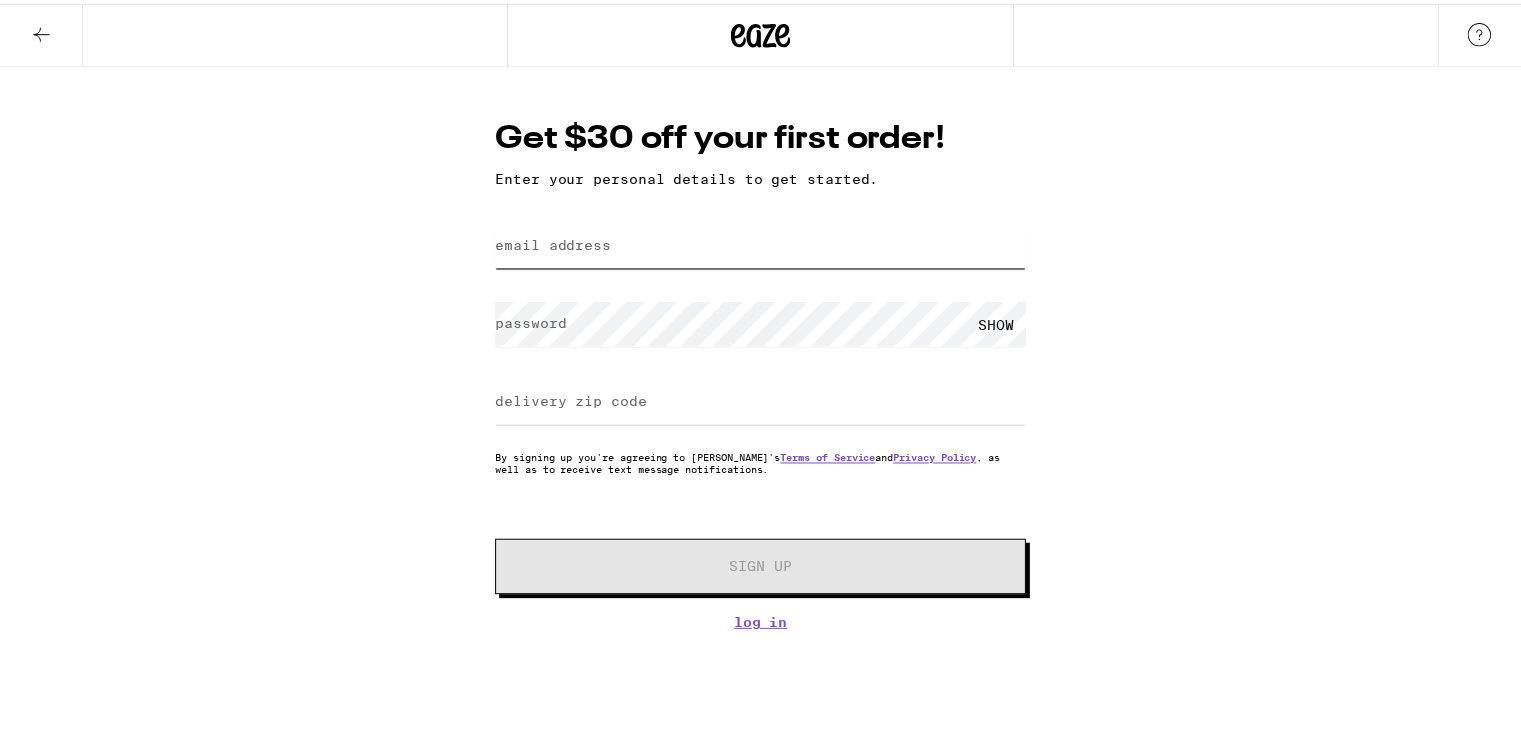 scroll, scrollTop: 0, scrollLeft: 0, axis: both 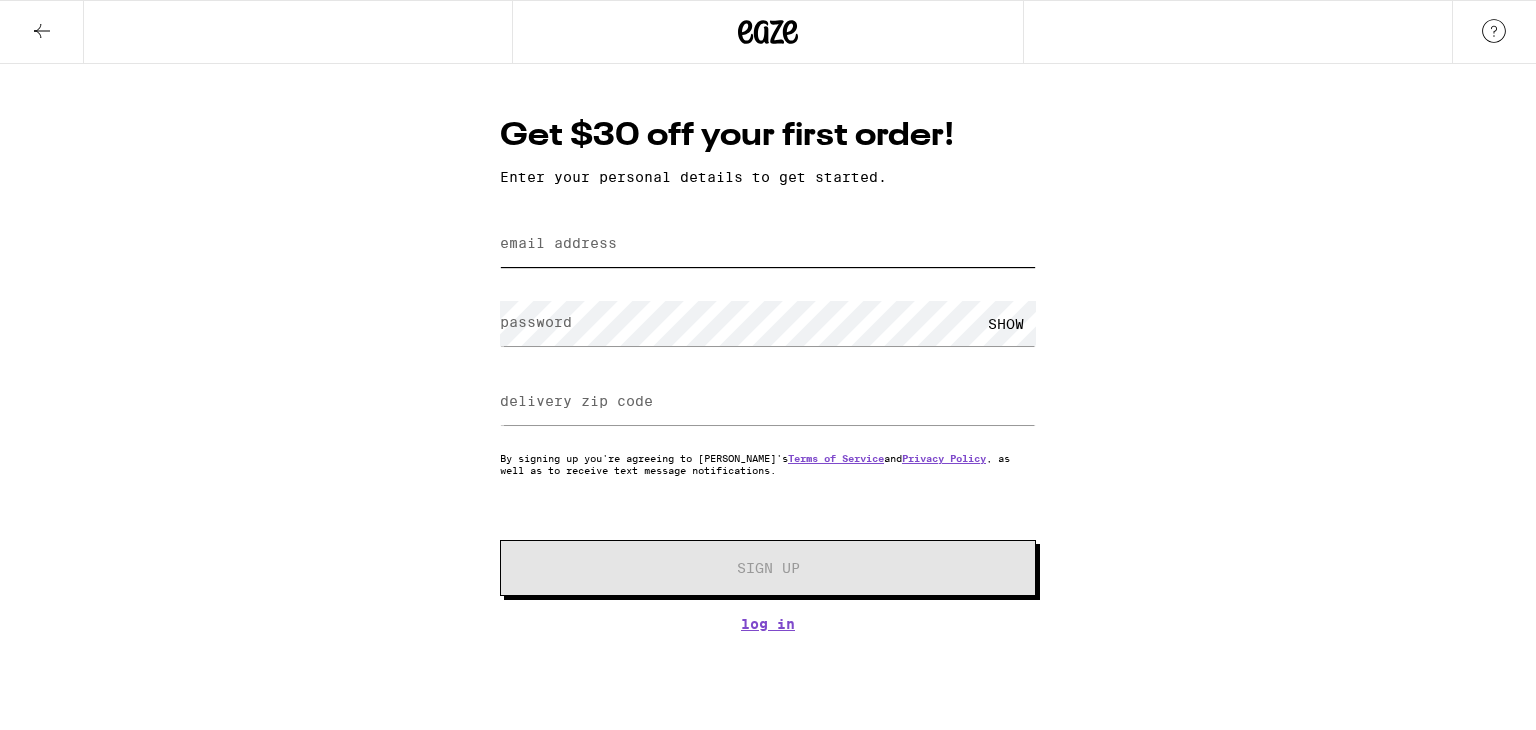 type on "sabs.plaza@gmail.com" 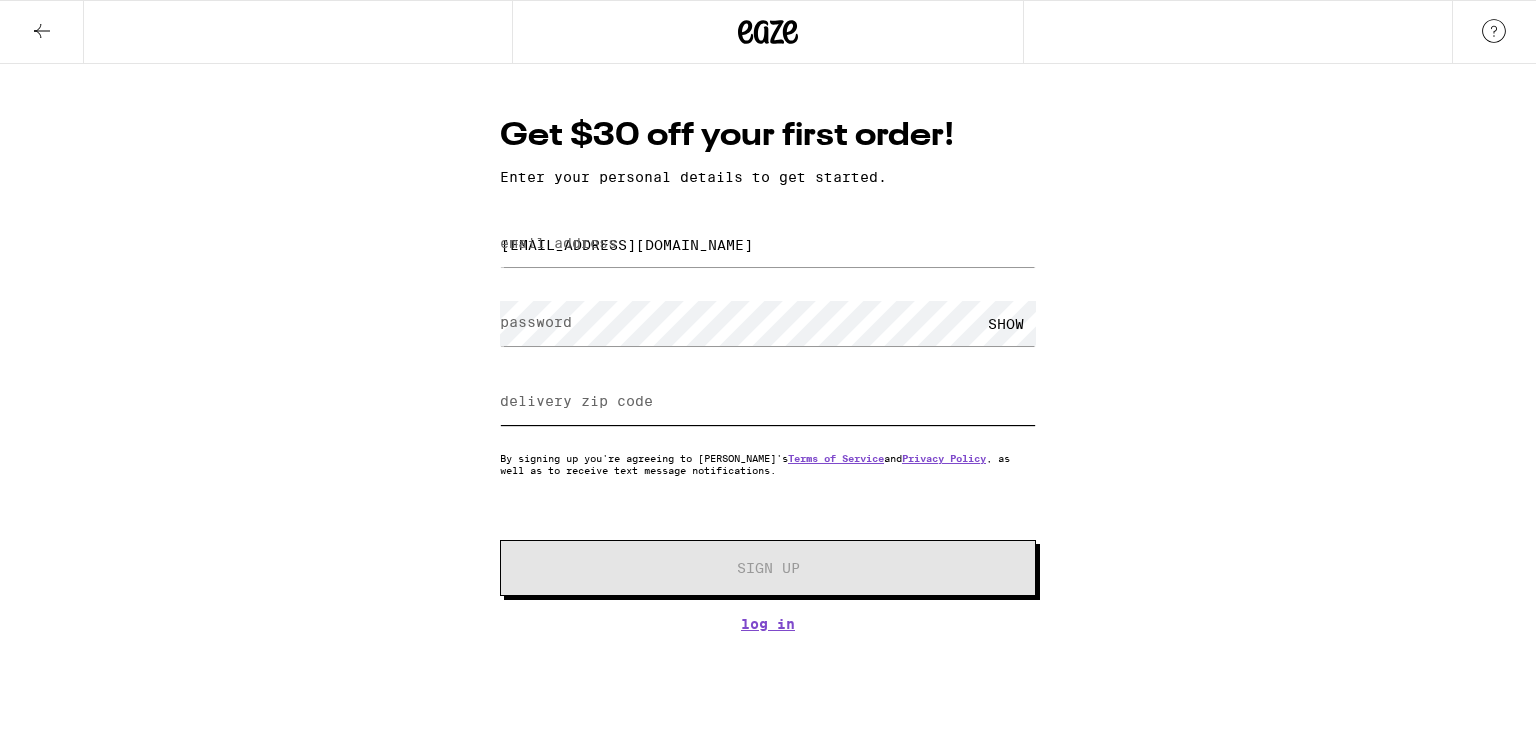 type on "90041" 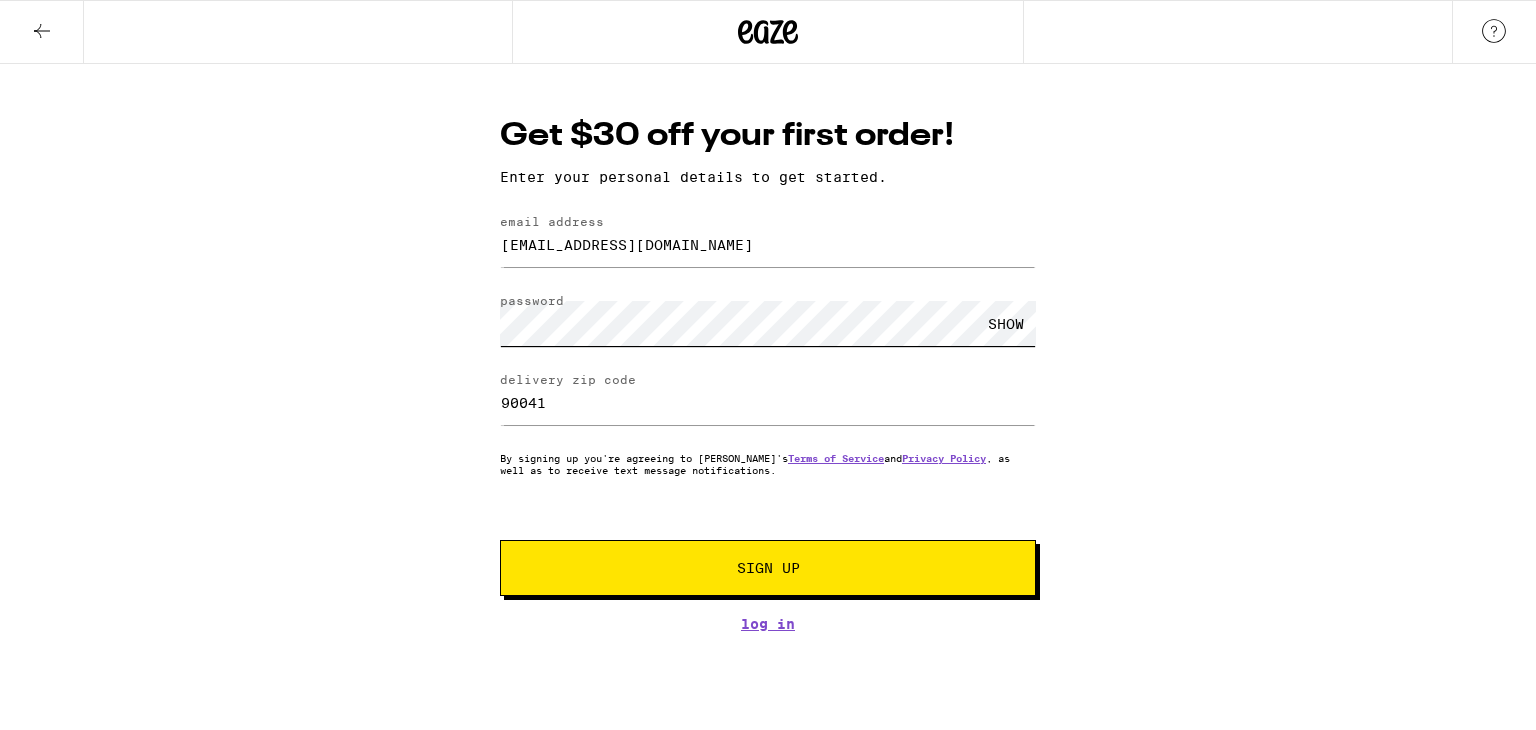 click on "Sign Up" at bounding box center [768, 568] 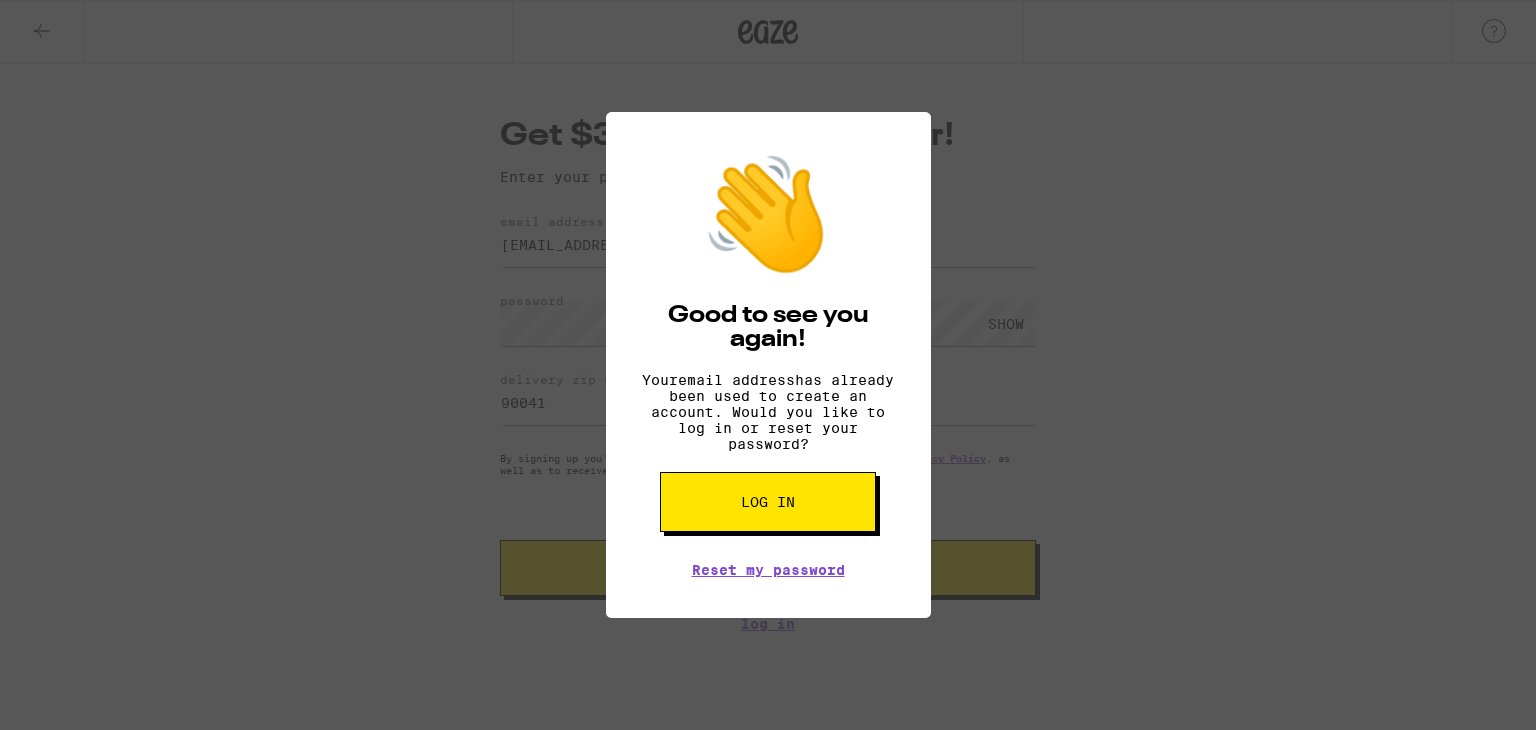 click on "👋 Good to see you again! Your  email address  has already been used to create an account. Would you like to log in or reset your password? Log in Reset my password" at bounding box center [768, 365] 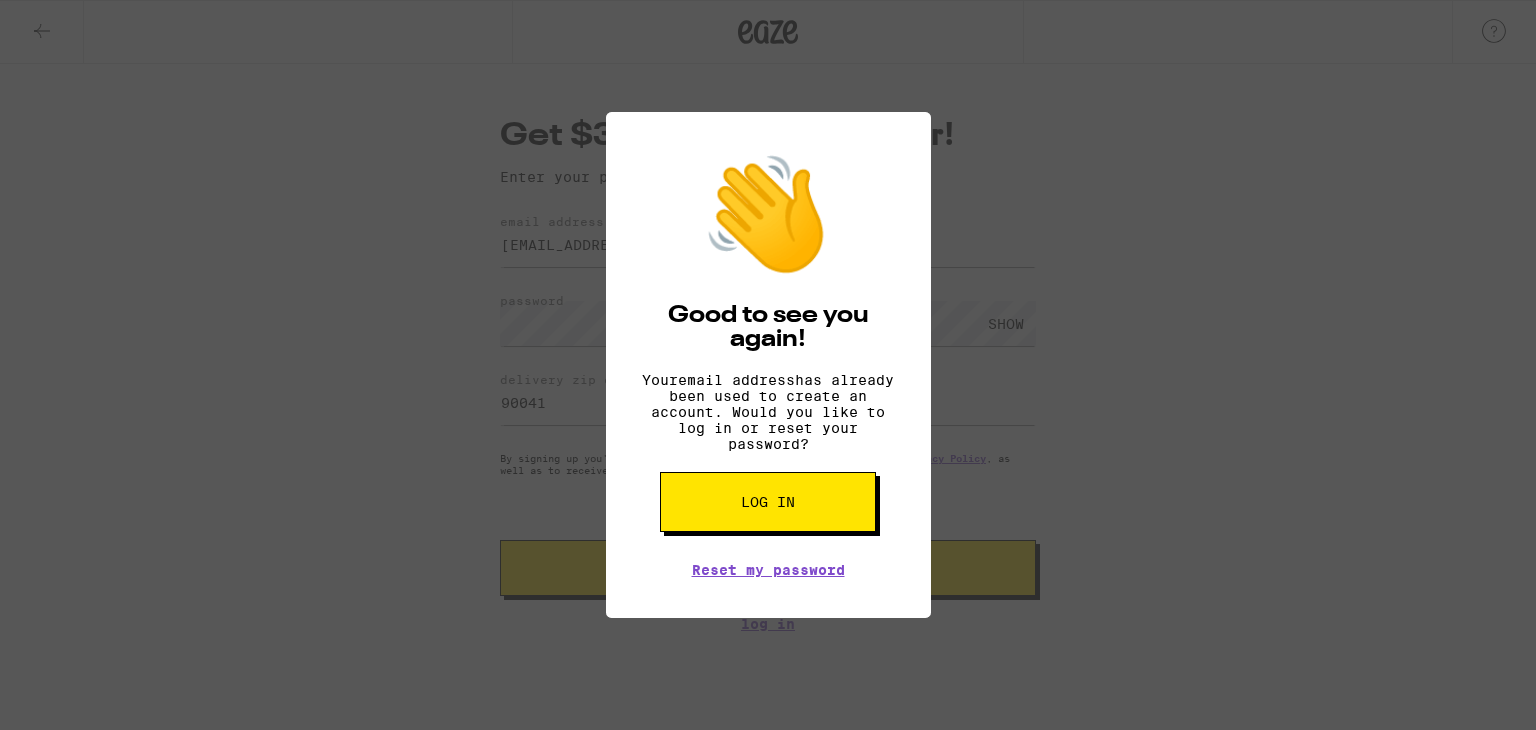 click on "Log in" at bounding box center (768, 502) 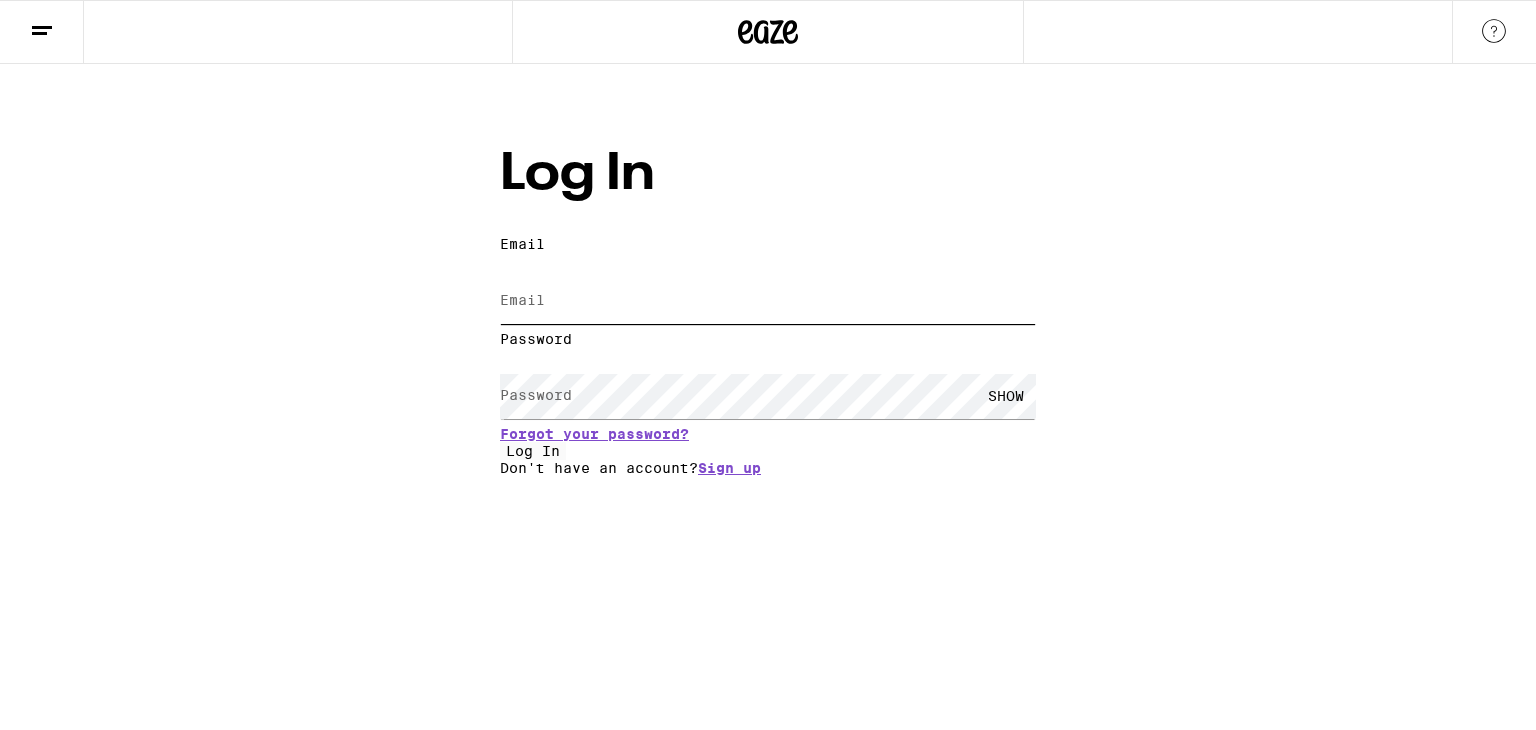 type on "sabs.plaza@gmail.com" 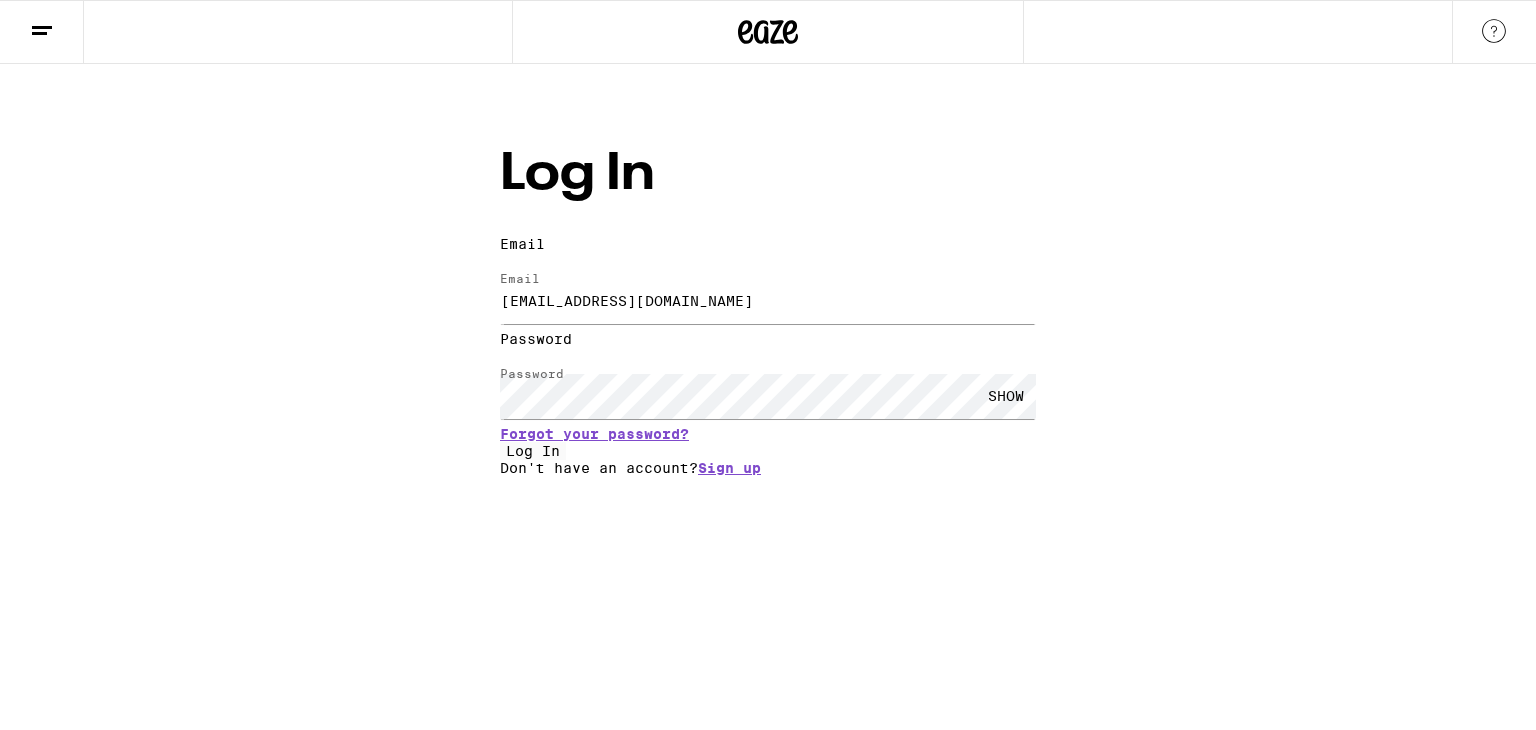 click on "SHOW" at bounding box center [1006, 396] 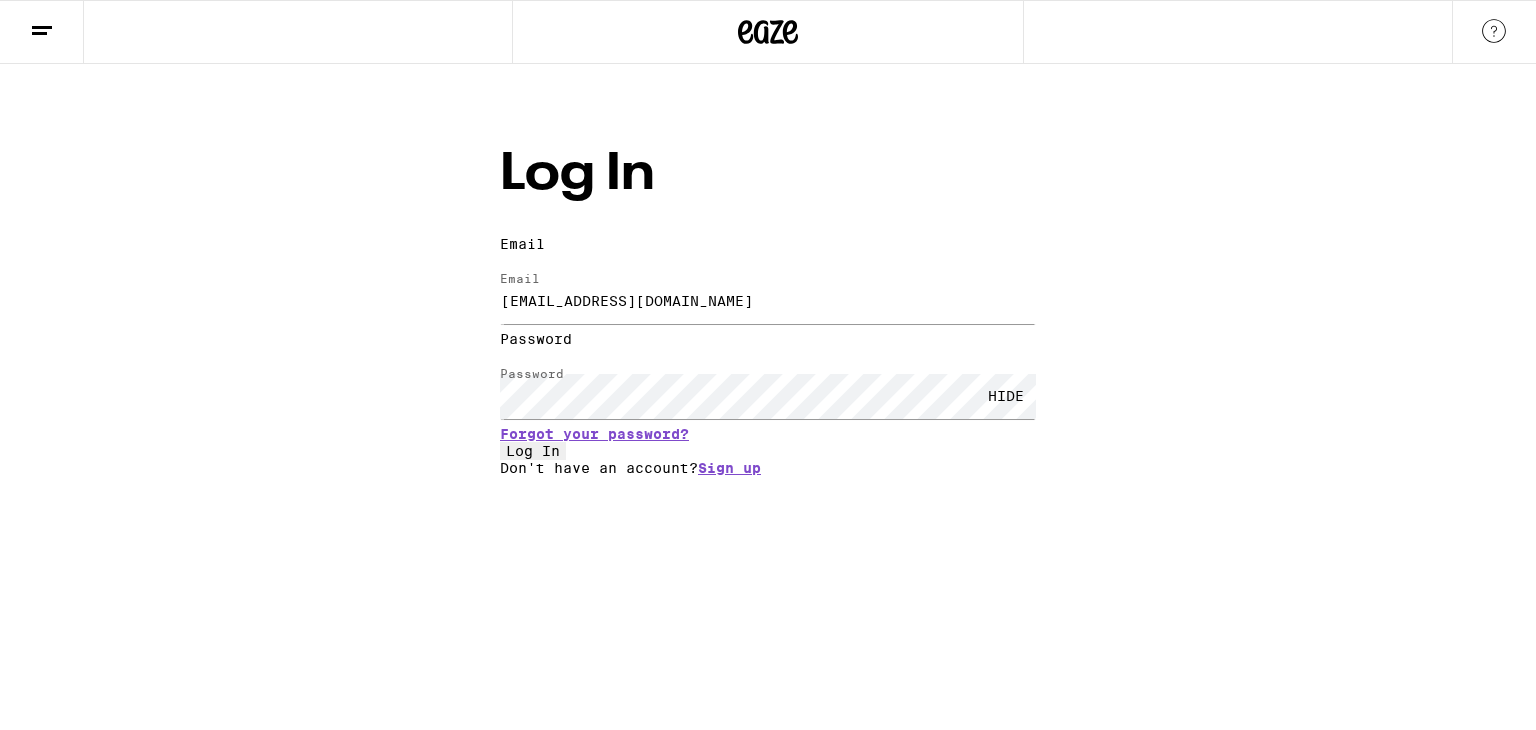 click on "Log In" at bounding box center (533, 451) 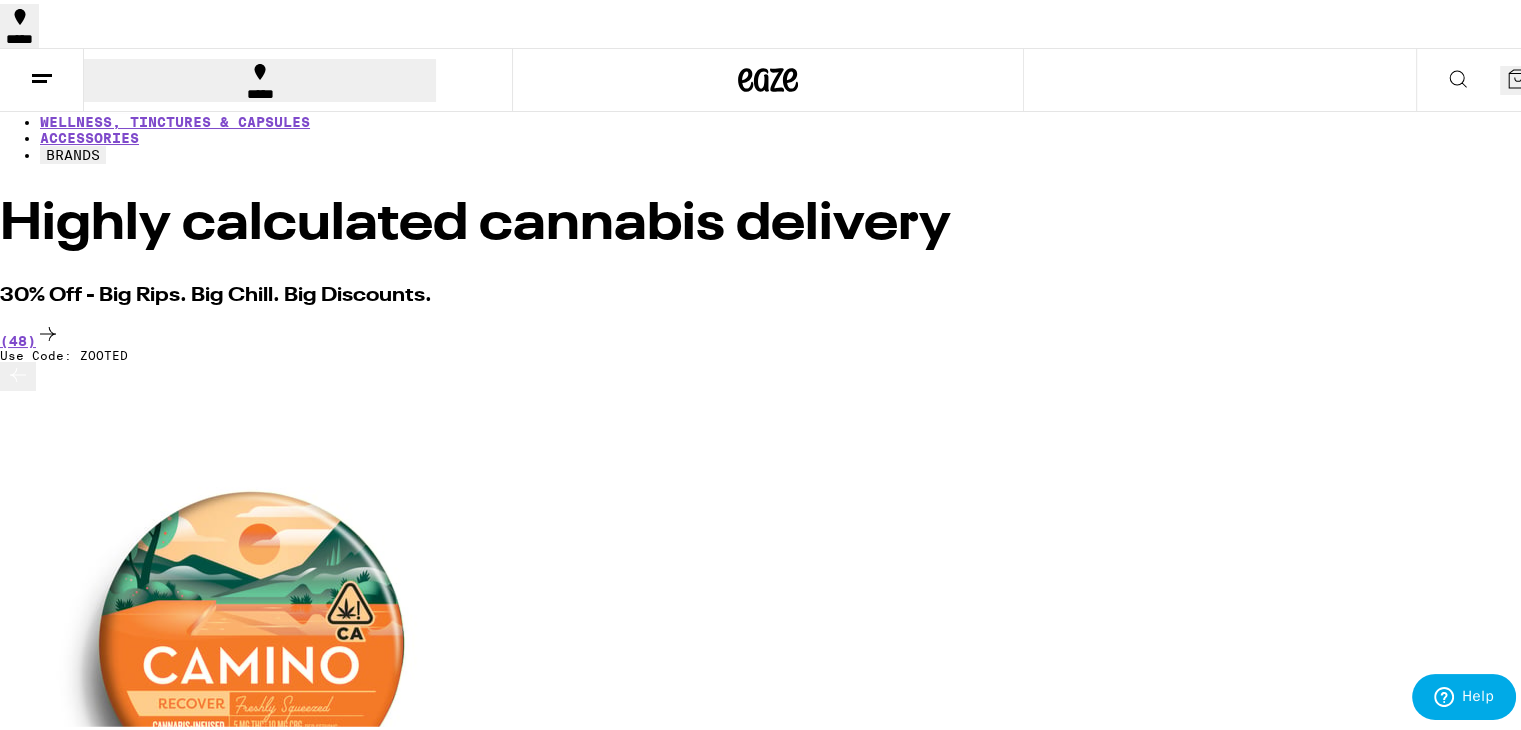 scroll, scrollTop: 0, scrollLeft: 0, axis: both 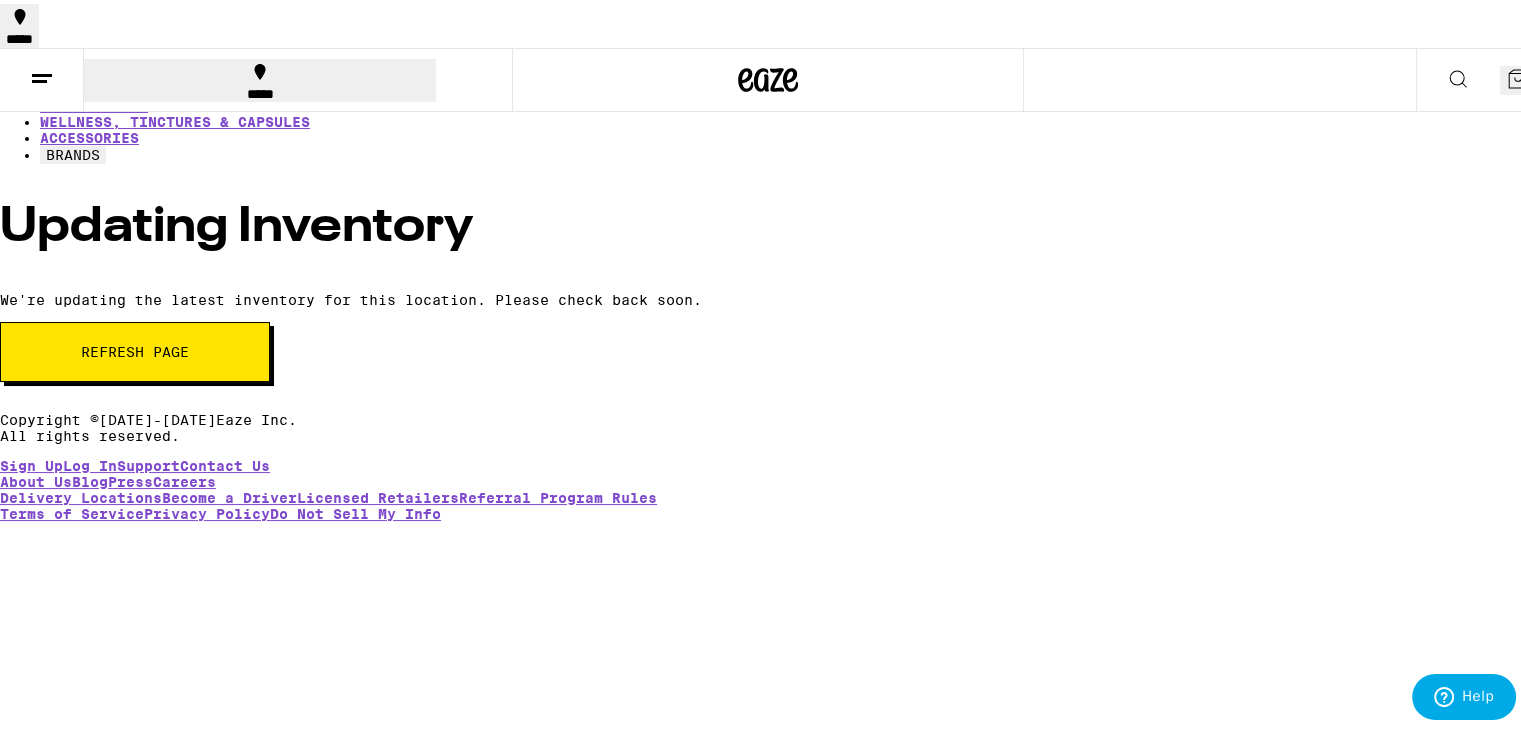 click on "HOME" at bounding box center [58, 22] 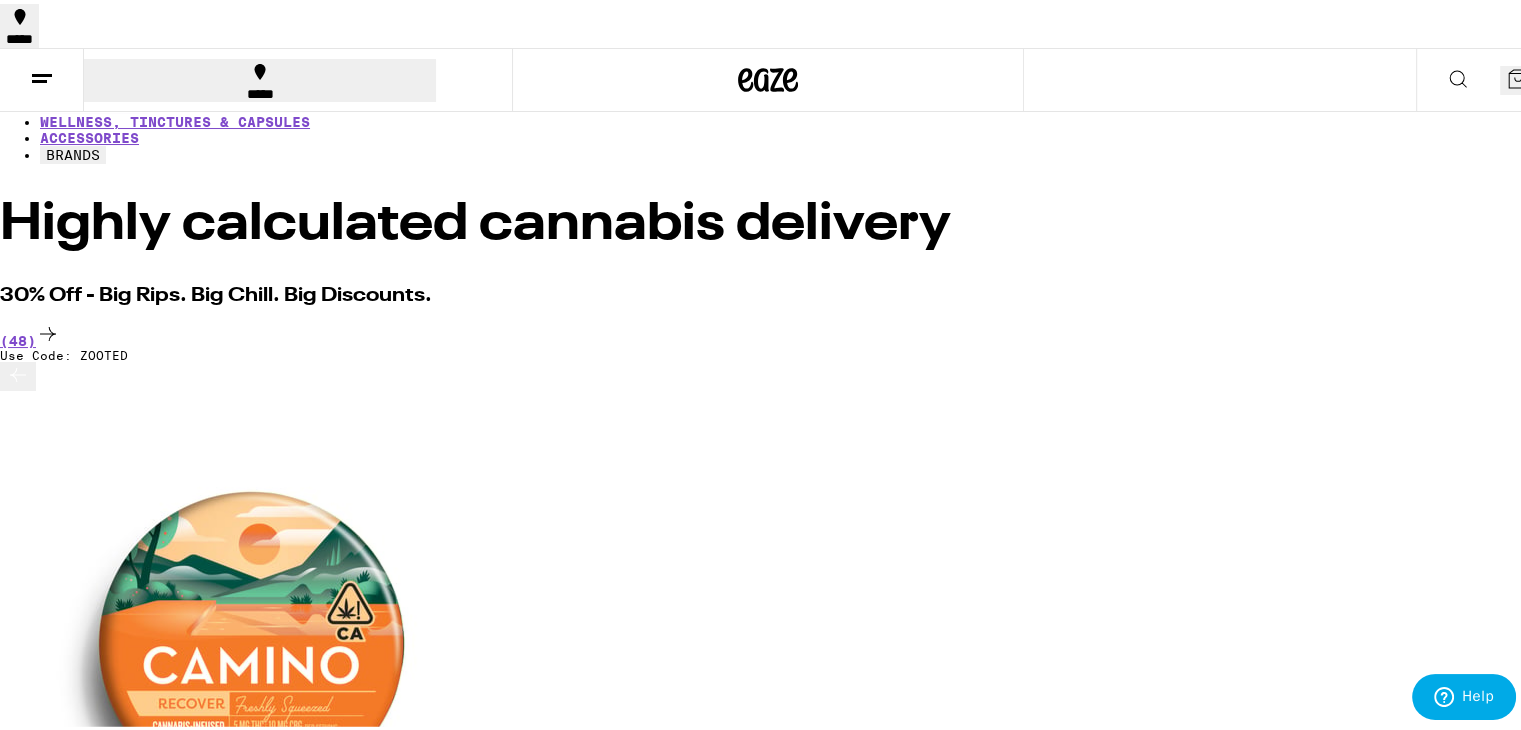 click on "VAPES" at bounding box center [62, 70] 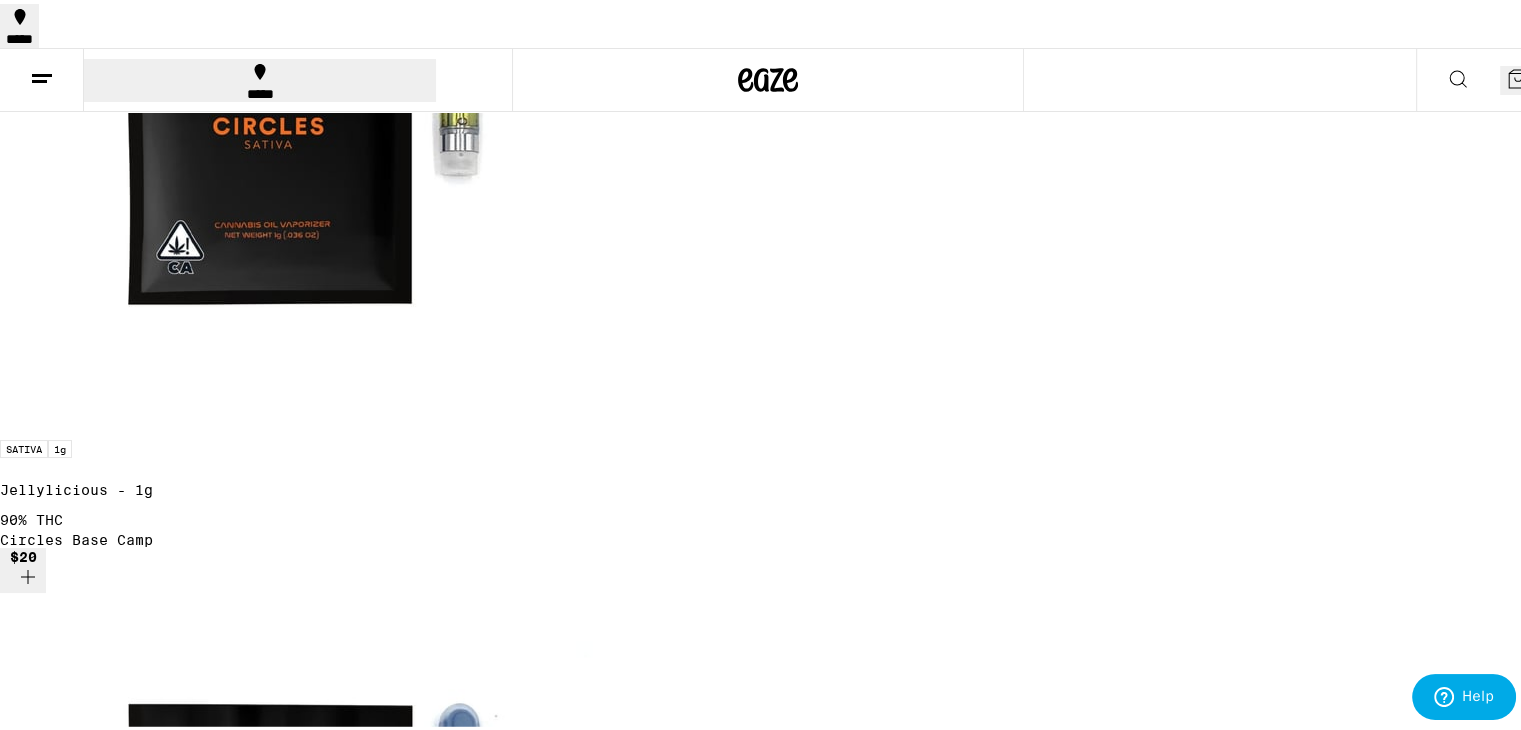 scroll, scrollTop: 524, scrollLeft: 0, axis: vertical 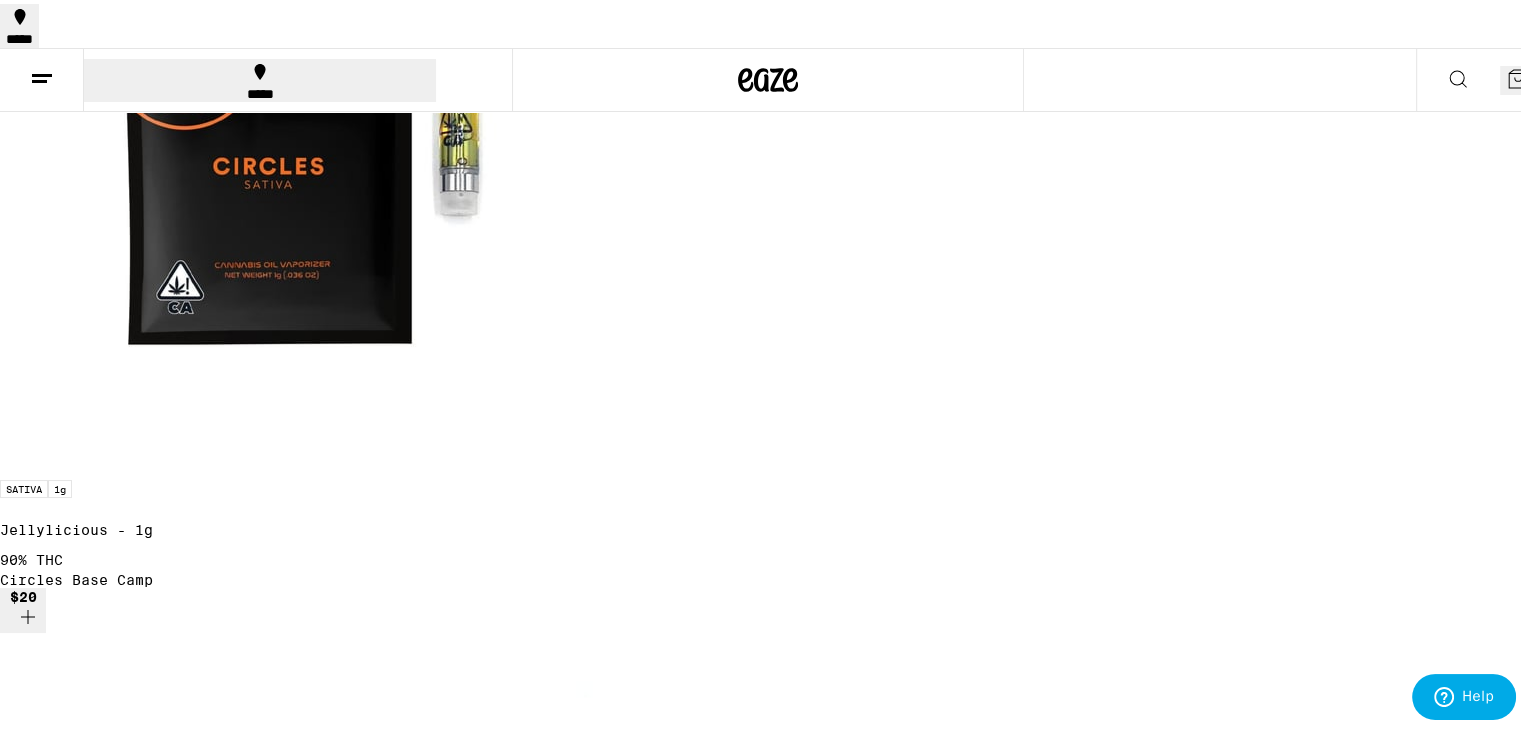 click at bounding box center (300, 11087) 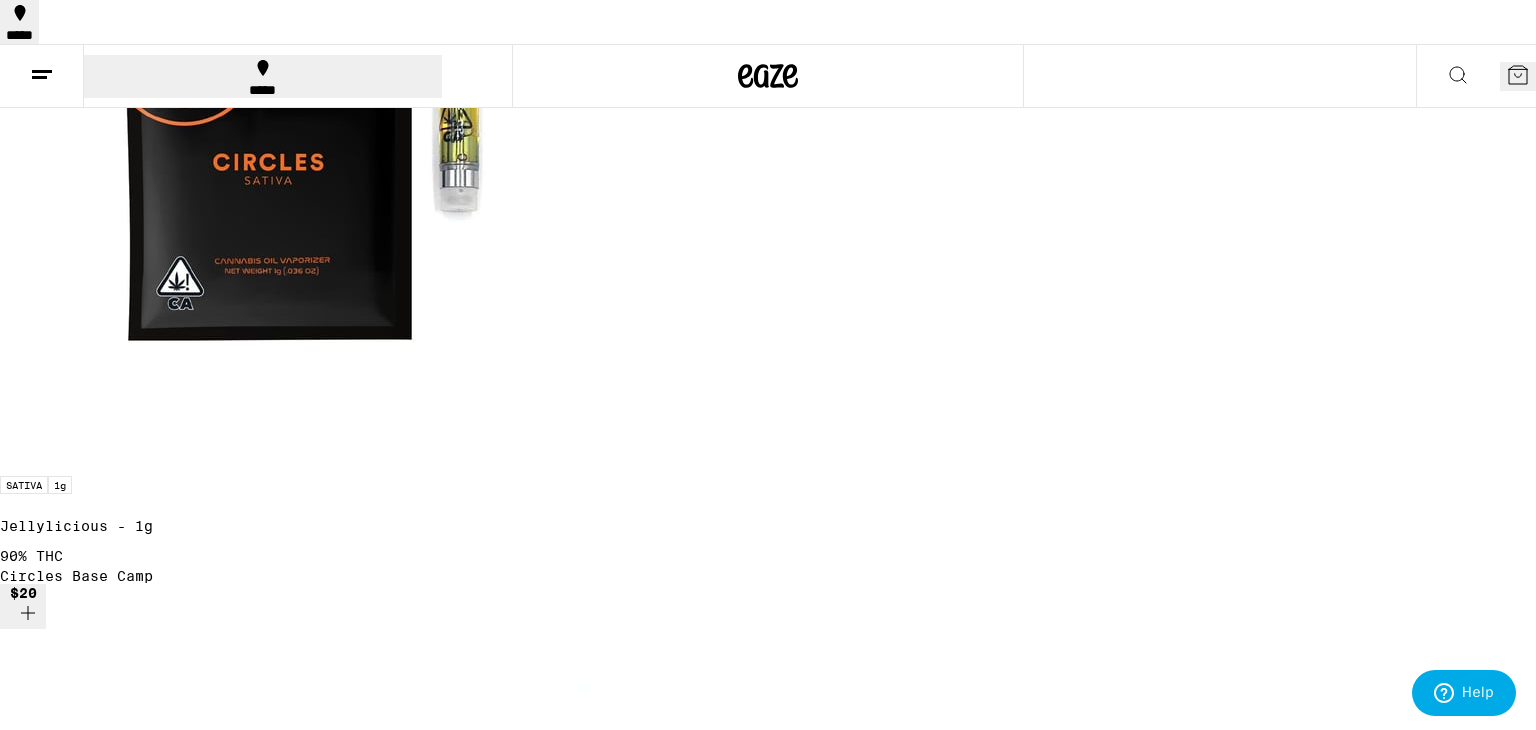 click on "Add To Bag" at bounding box center [51, 35067] 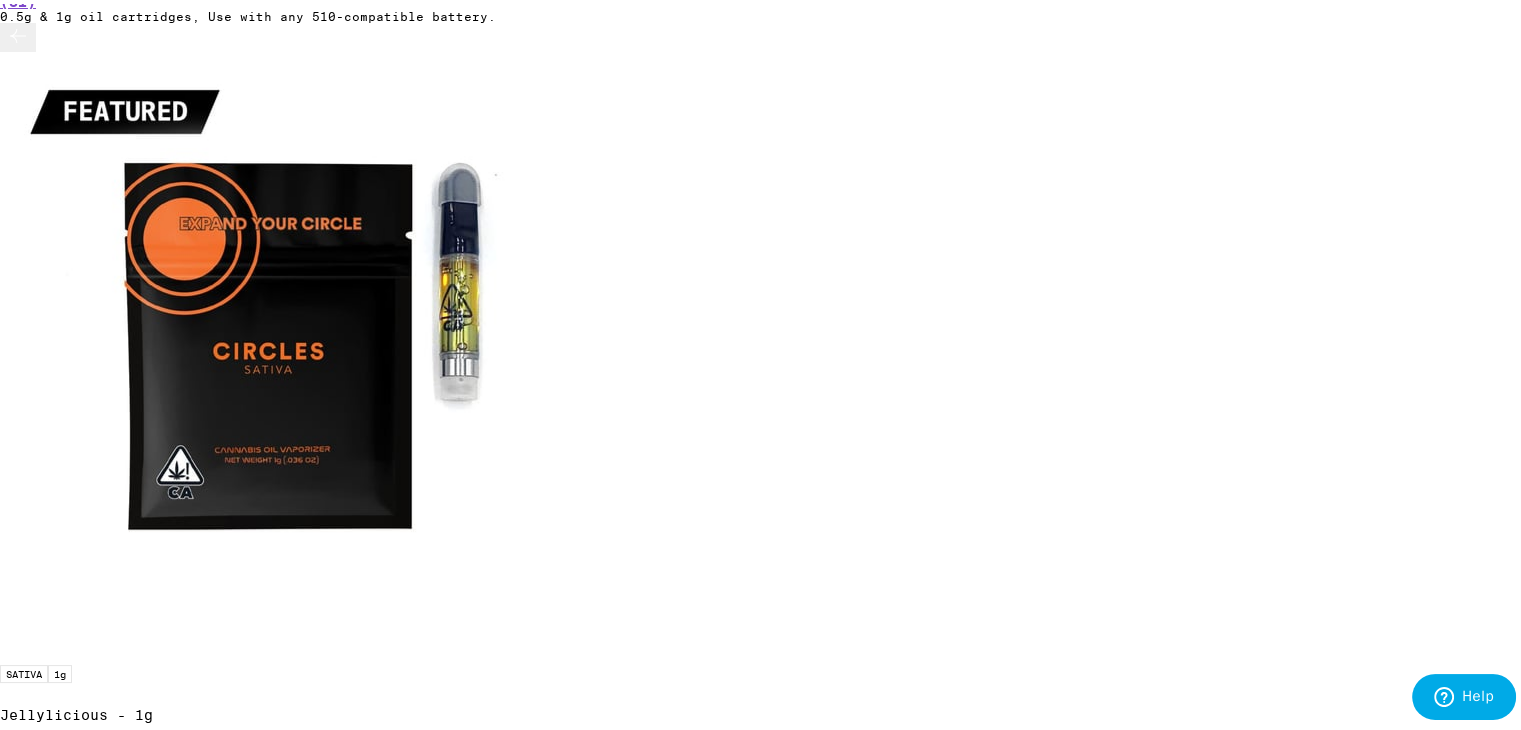 scroll, scrollTop: 588, scrollLeft: 0, axis: vertical 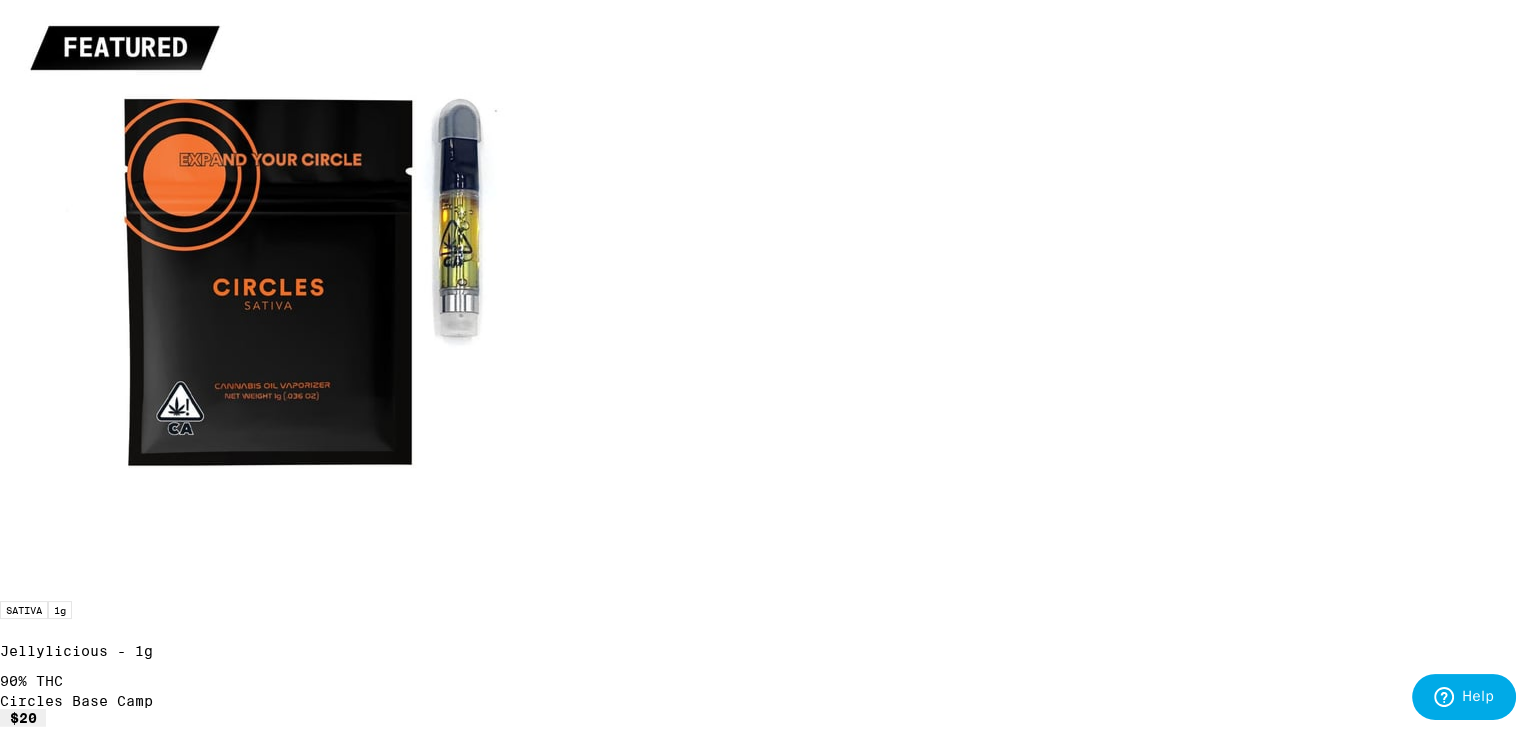 click at bounding box center (300, 10442) 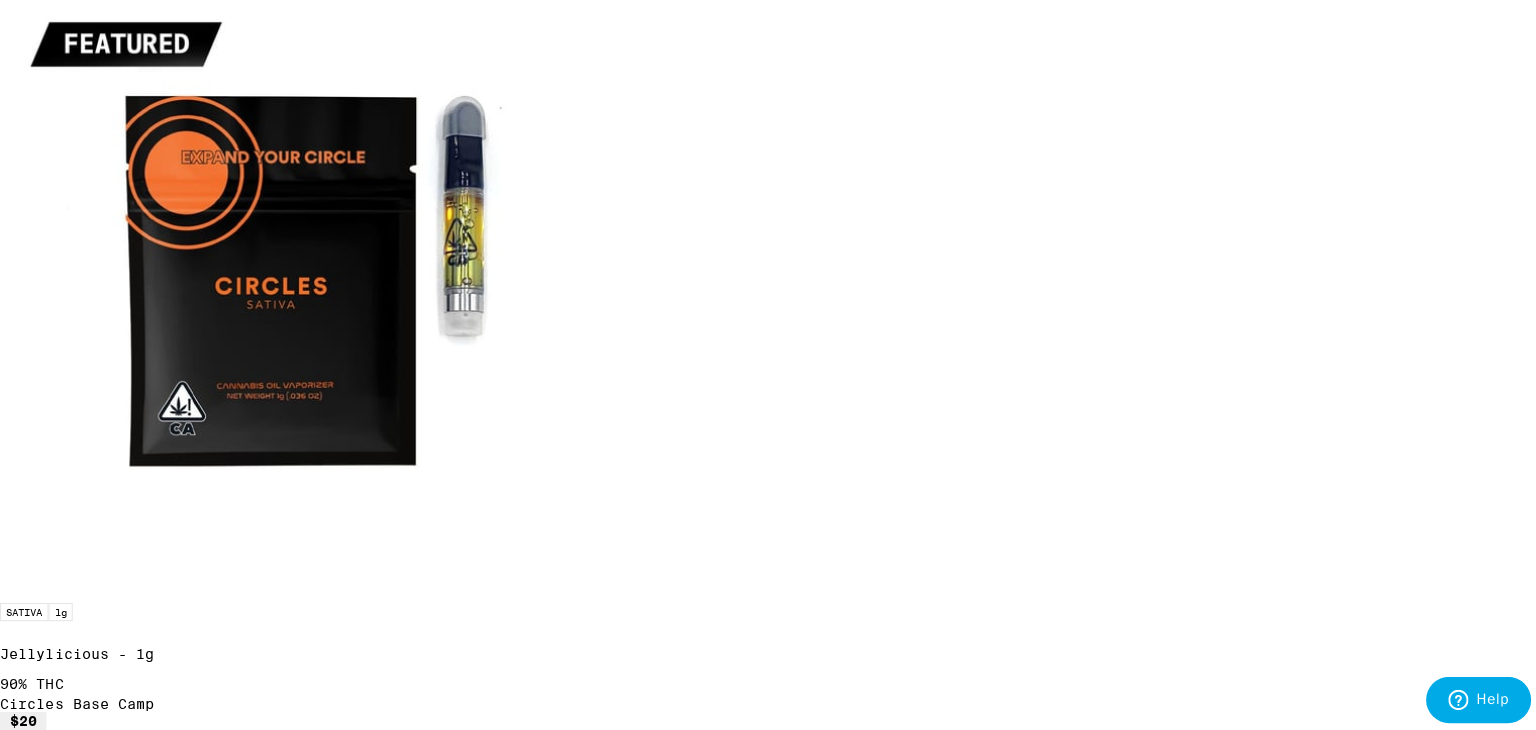 scroll, scrollTop: 524, scrollLeft: 0, axis: vertical 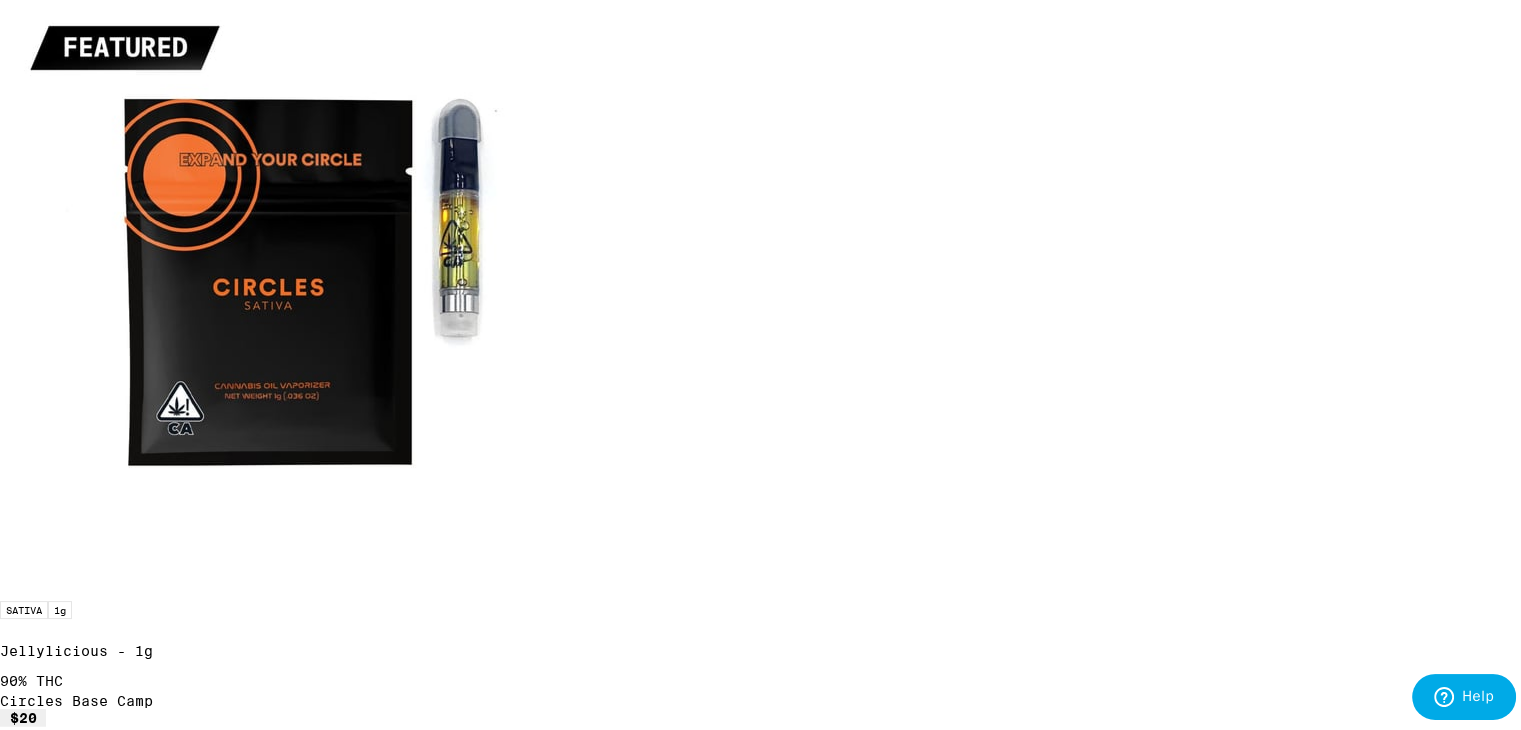 click 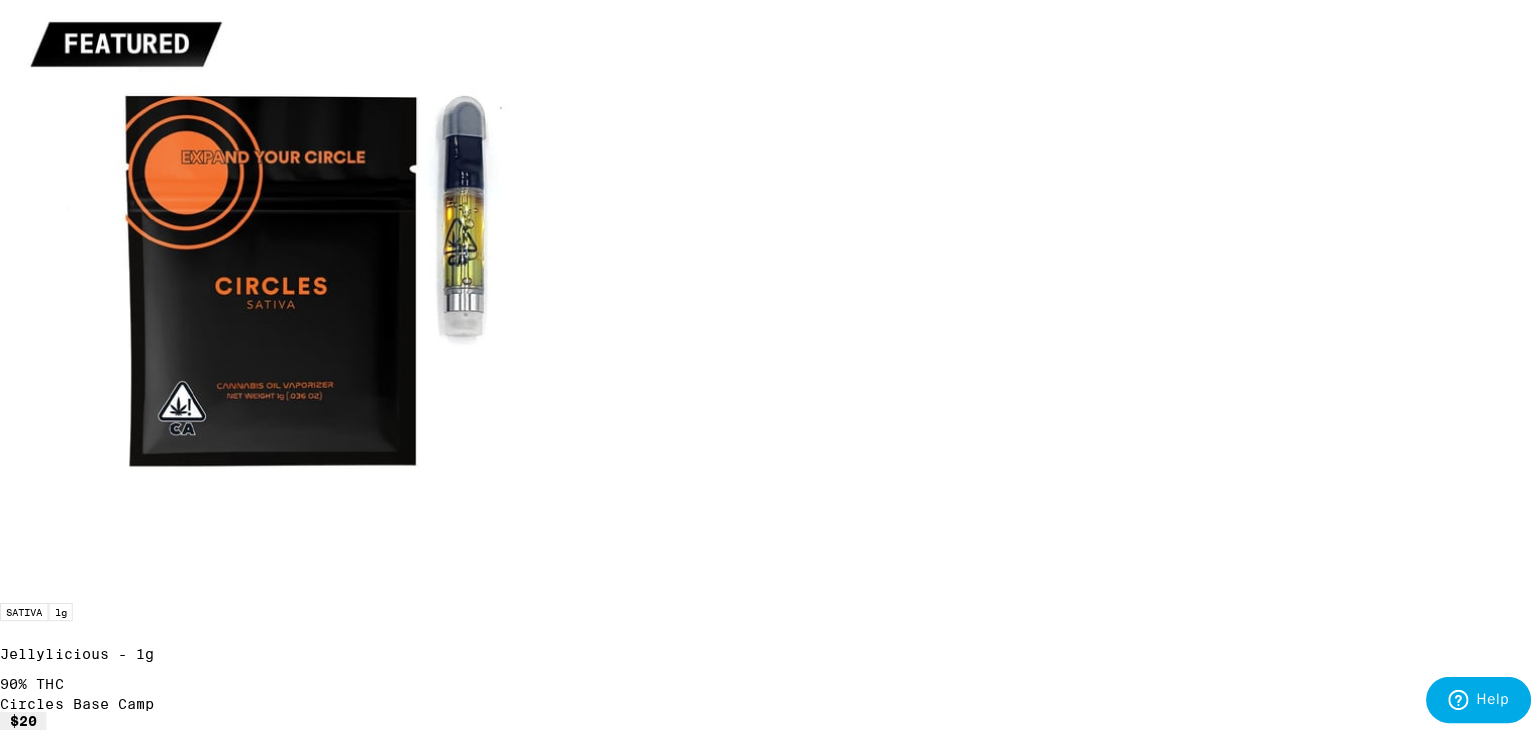 scroll, scrollTop: 0, scrollLeft: 1190, axis: horizontal 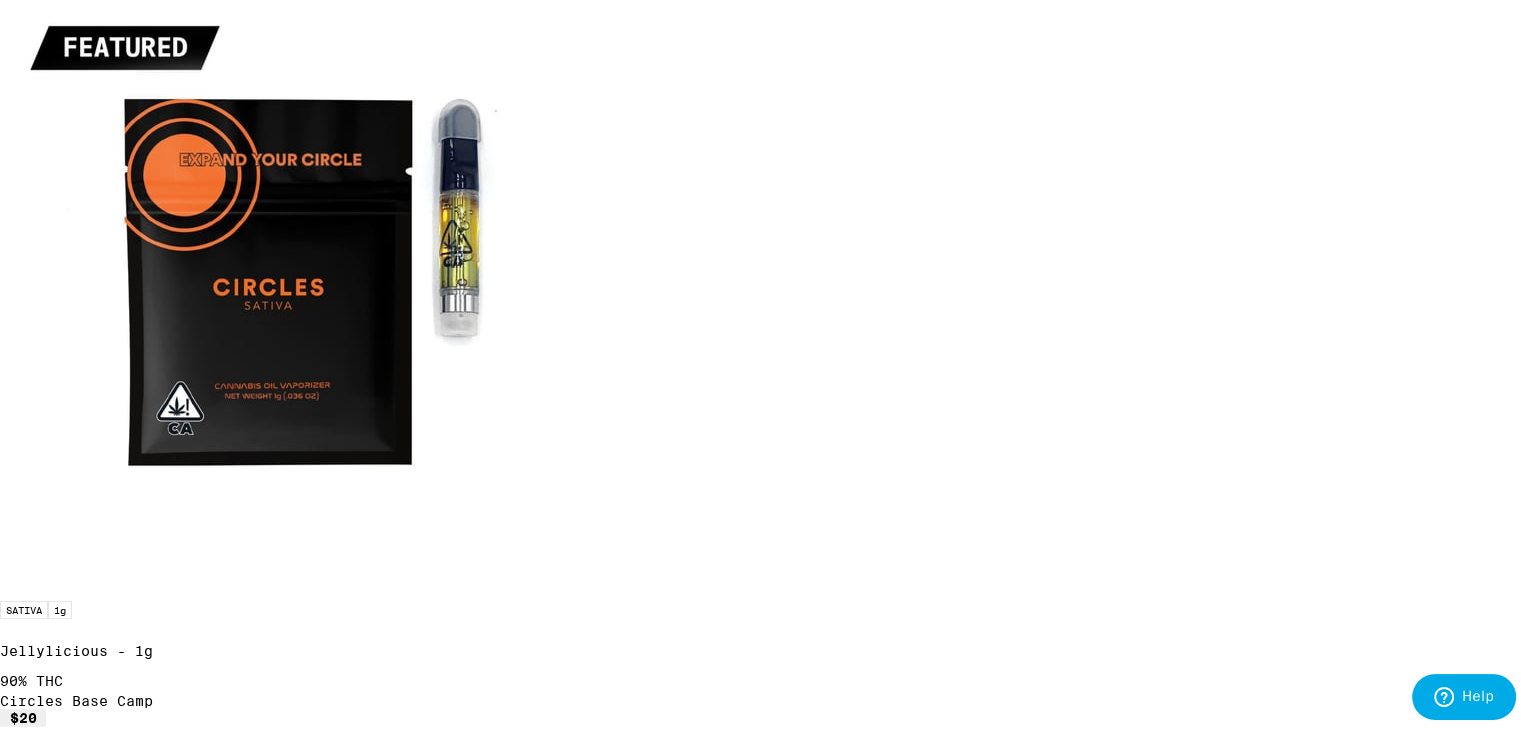 click at bounding box center [300, 13535] 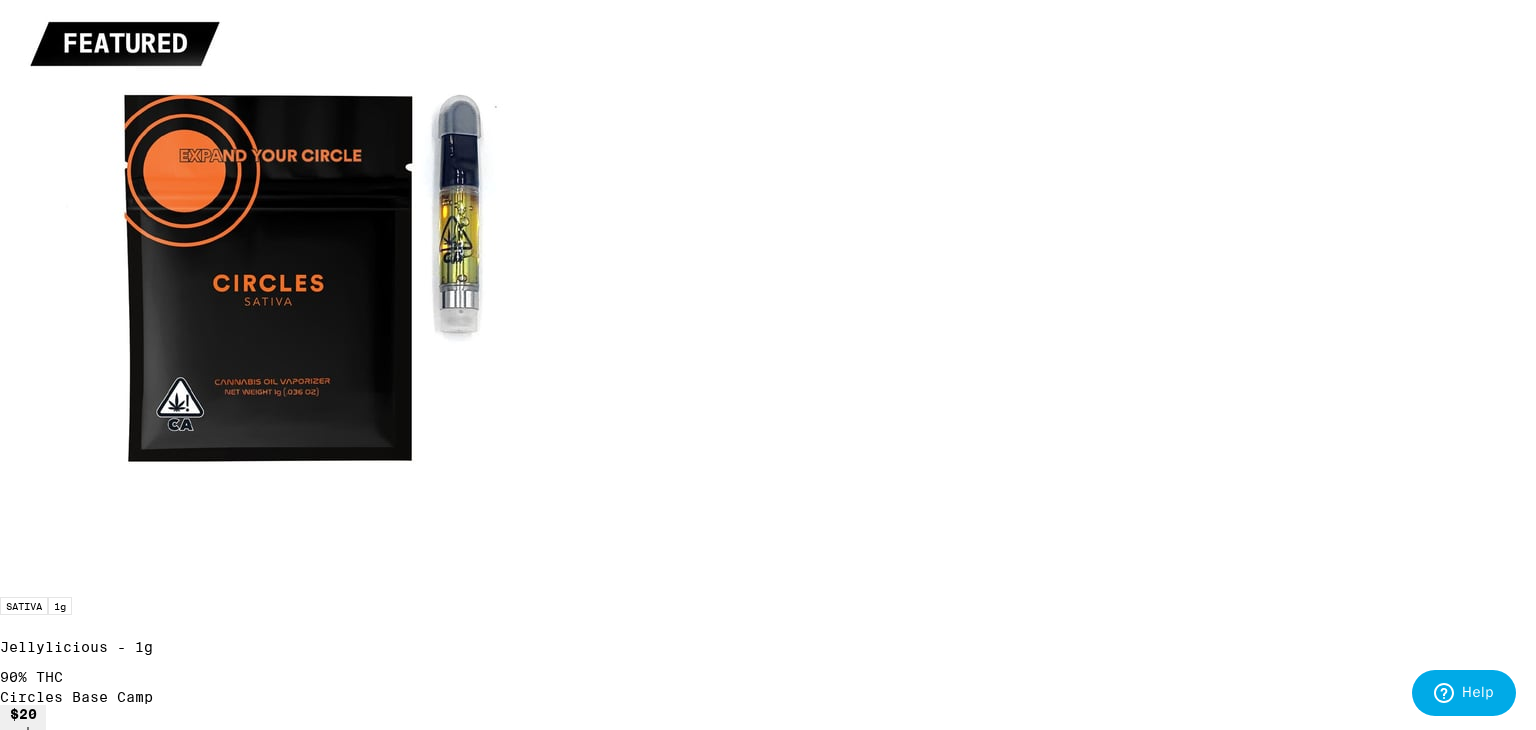 click on "Add To Bag $29" at bounding box center (51, 37034) 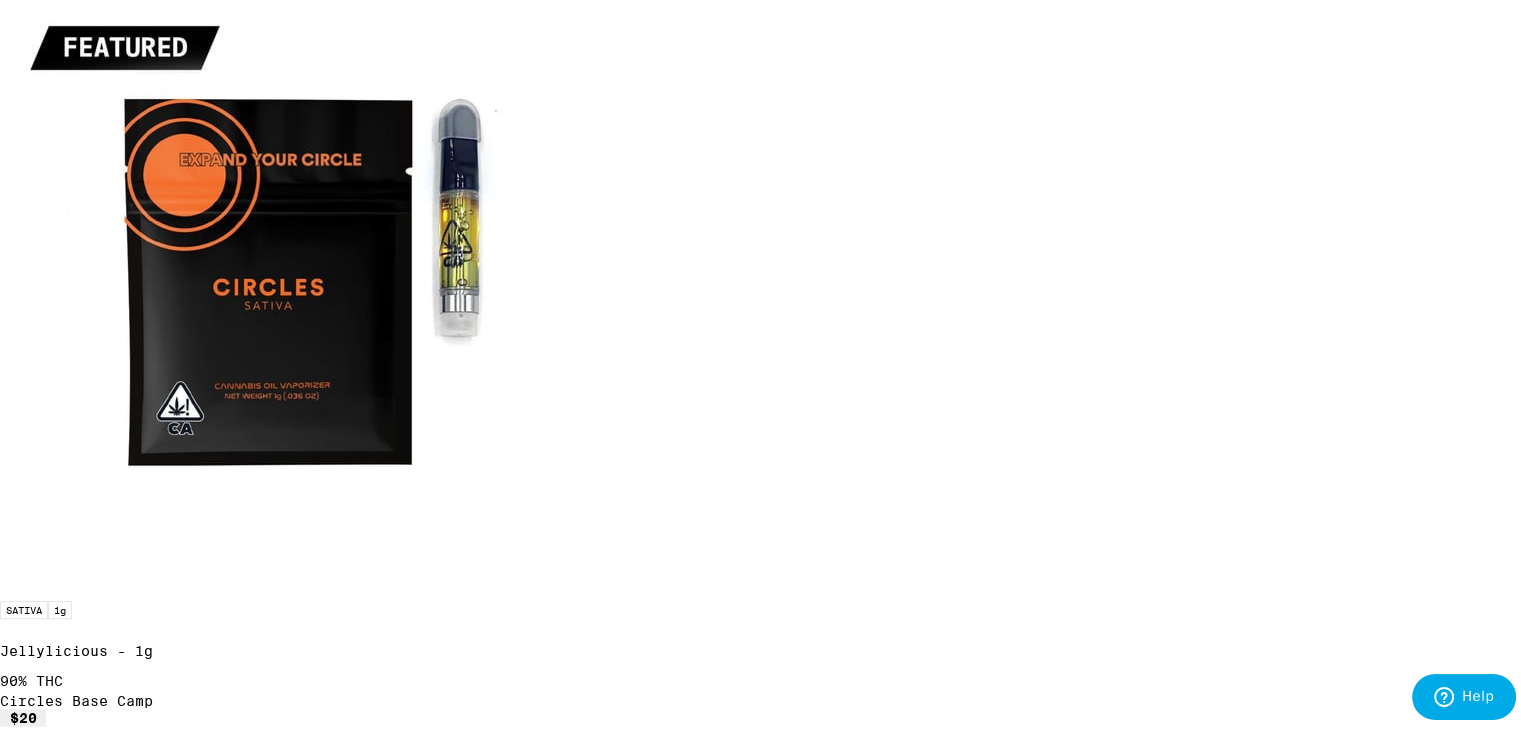 click 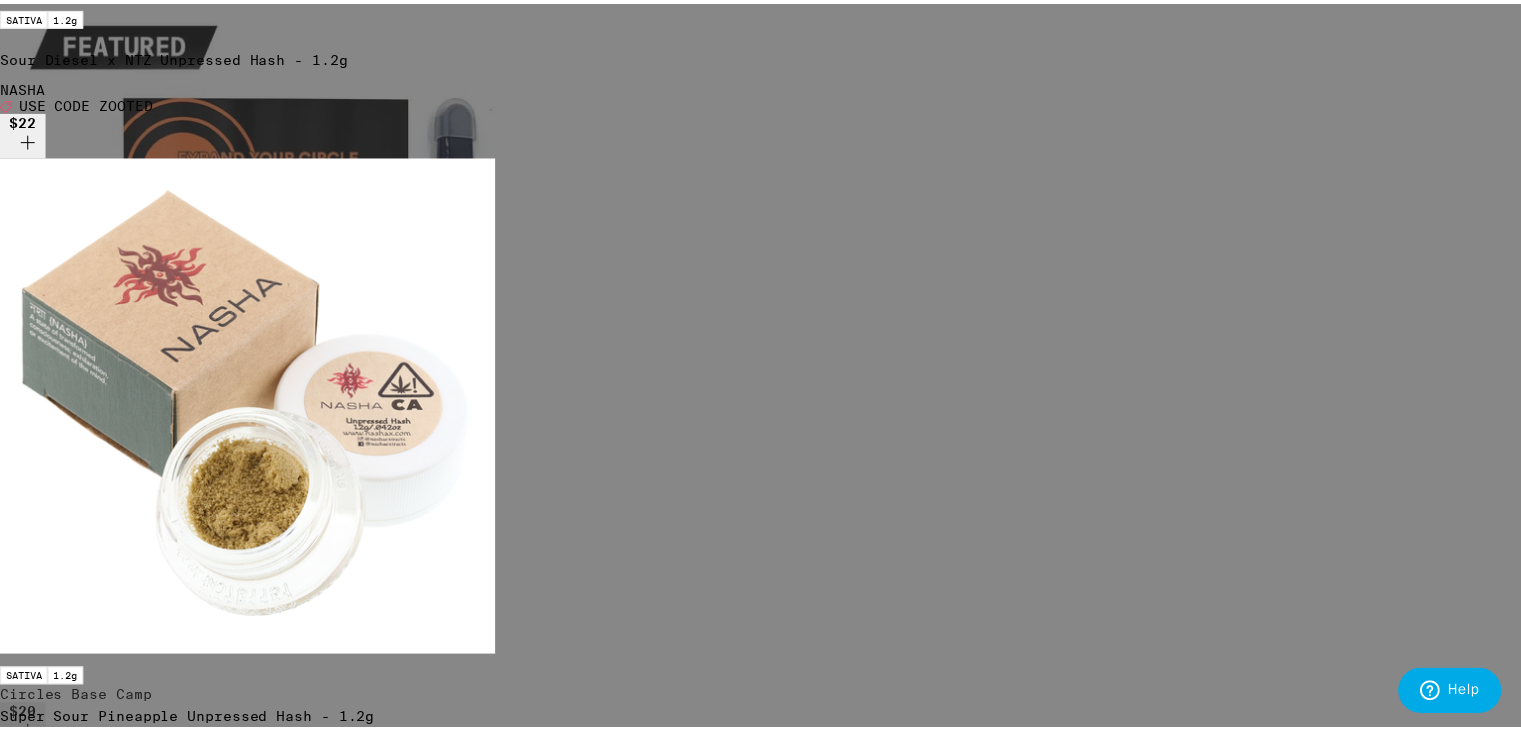 scroll, scrollTop: 524, scrollLeft: 0, axis: vertical 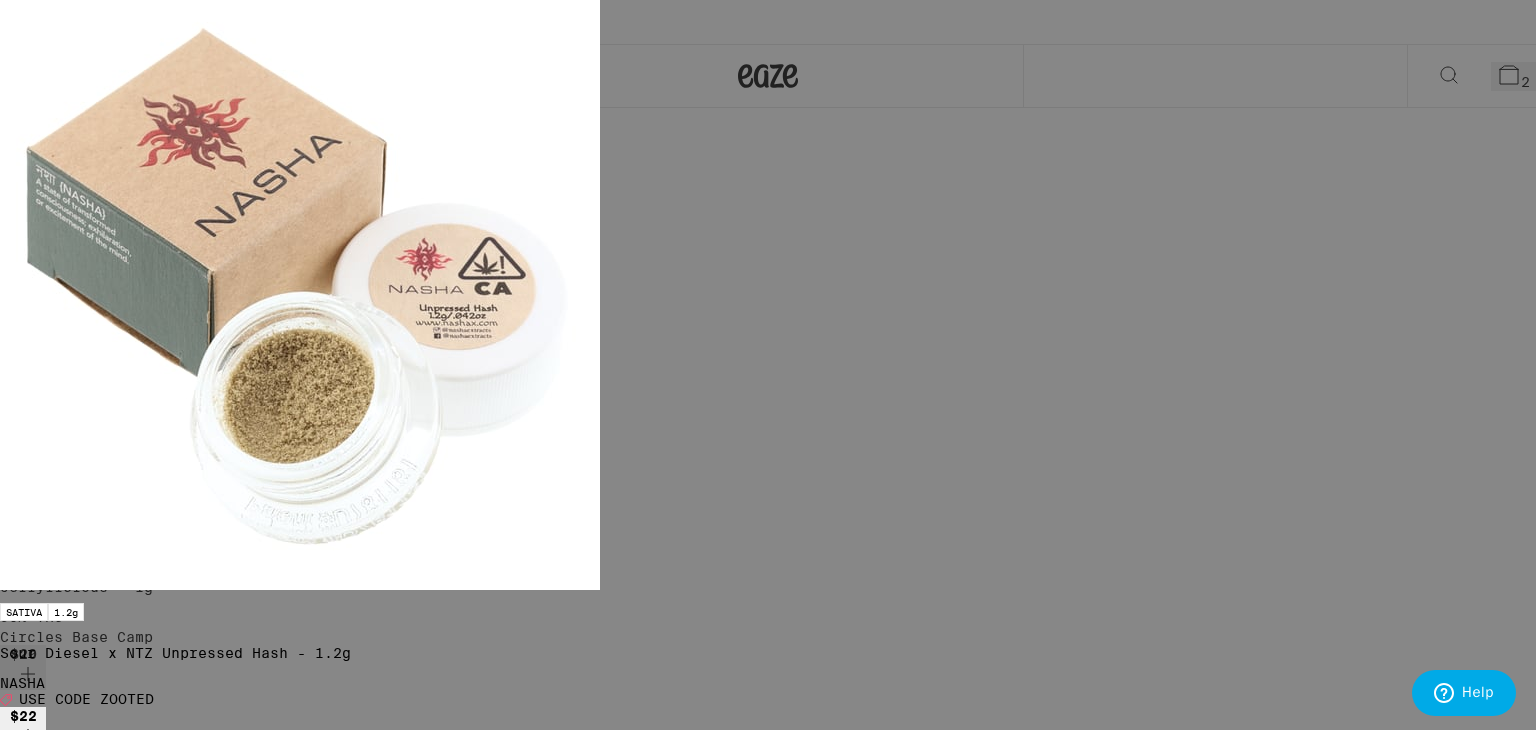 click 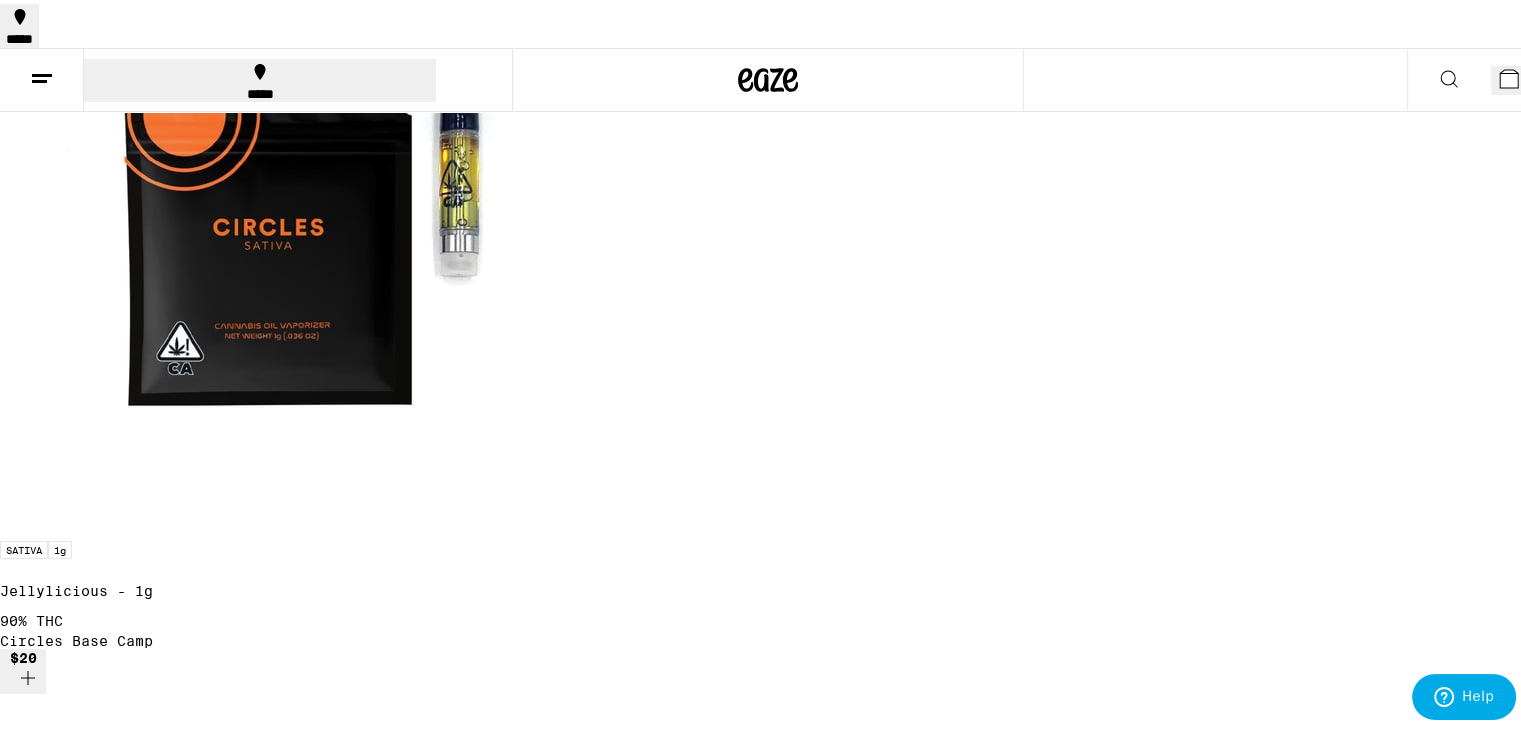 scroll, scrollTop: 0, scrollLeft: 0, axis: both 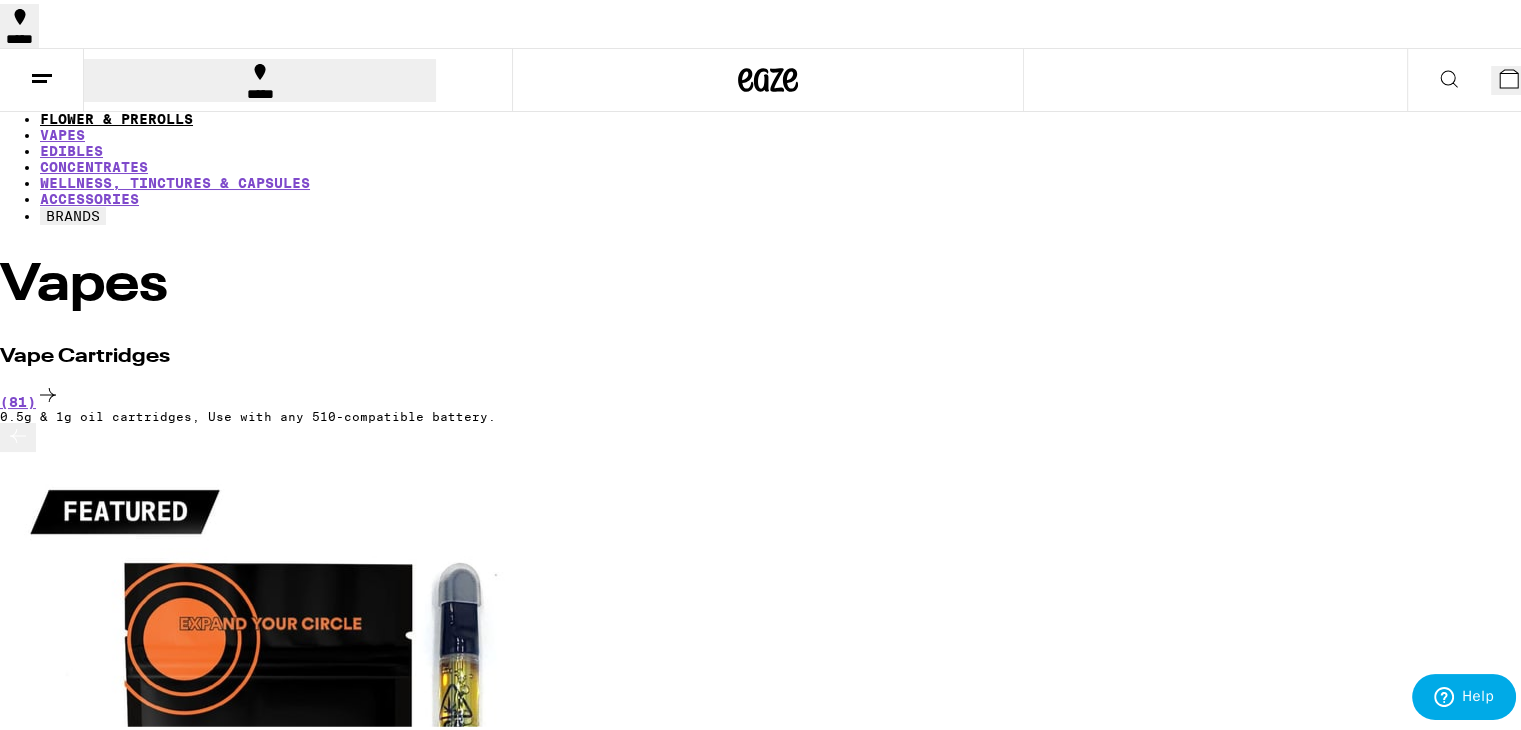 click on "FLOWER & PREROLLS" at bounding box center (116, 115) 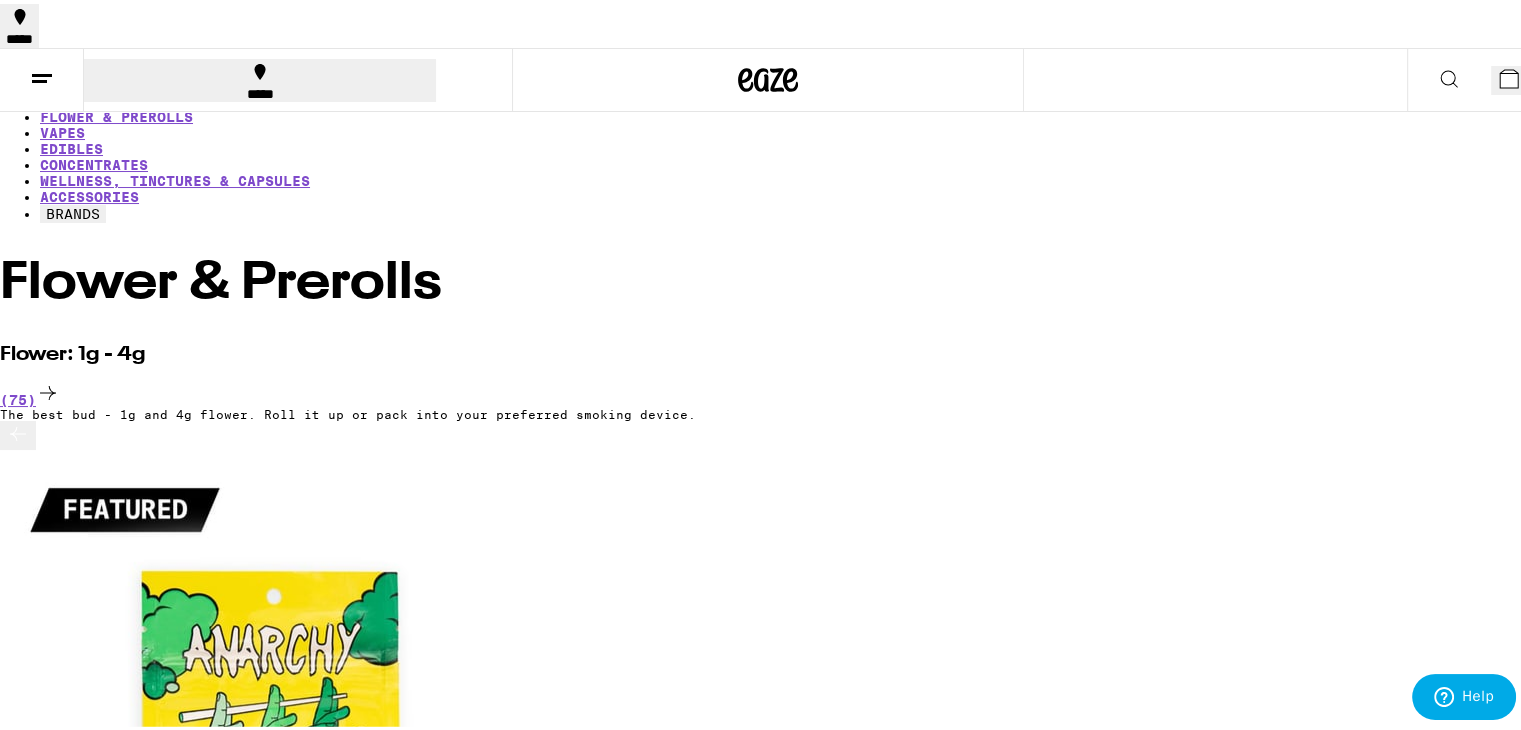 scroll, scrollTop: 0, scrollLeft: 0, axis: both 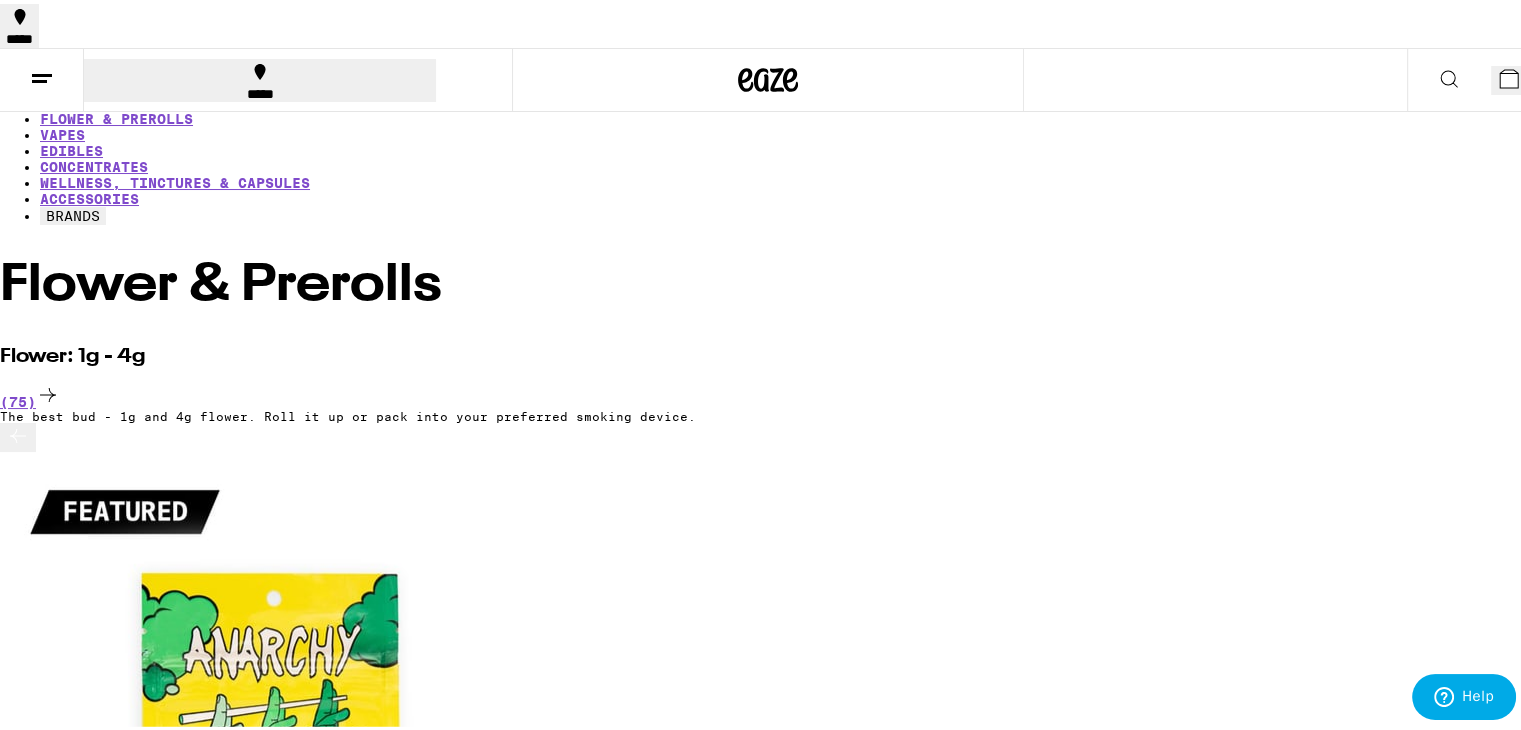 click 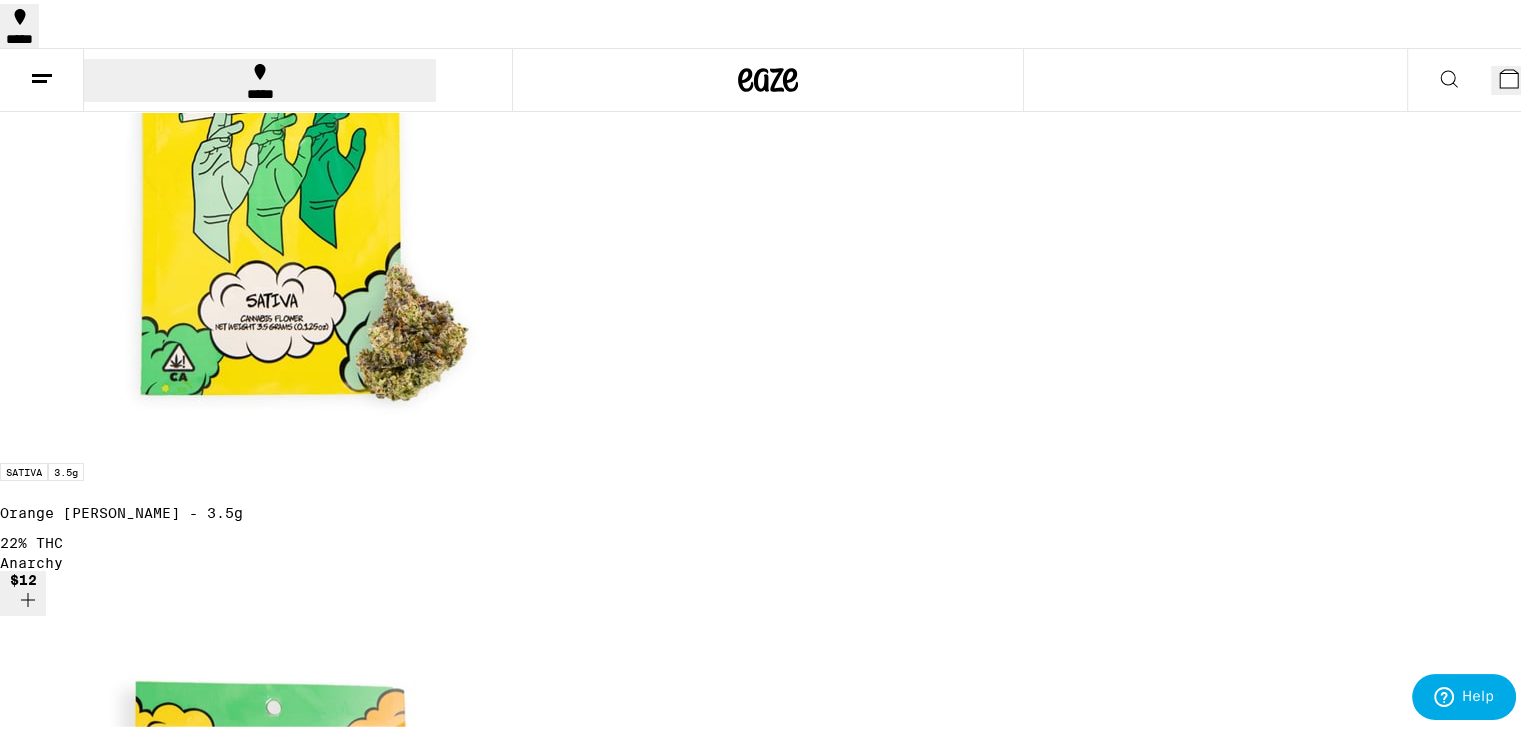 scroll, scrollTop: 608, scrollLeft: 0, axis: vertical 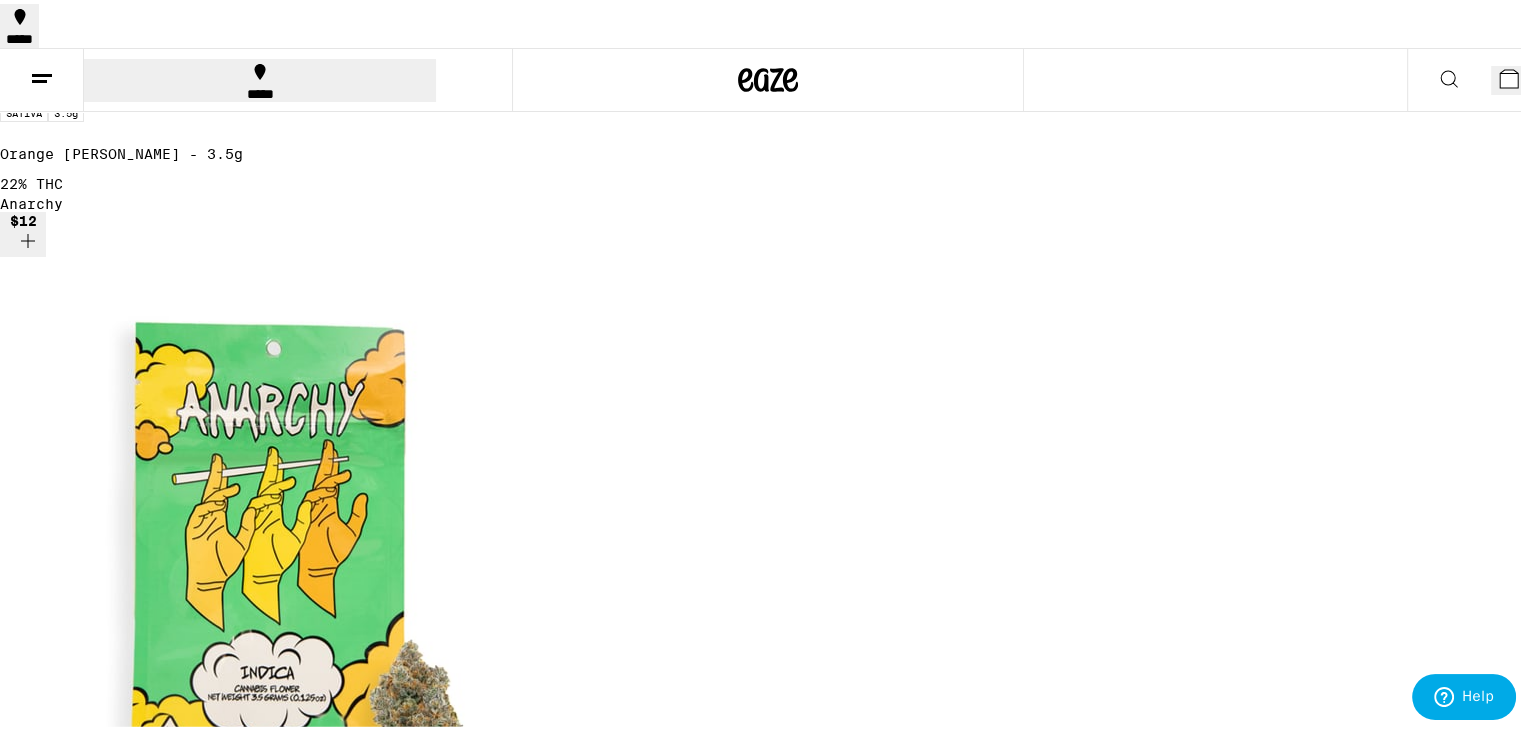 click 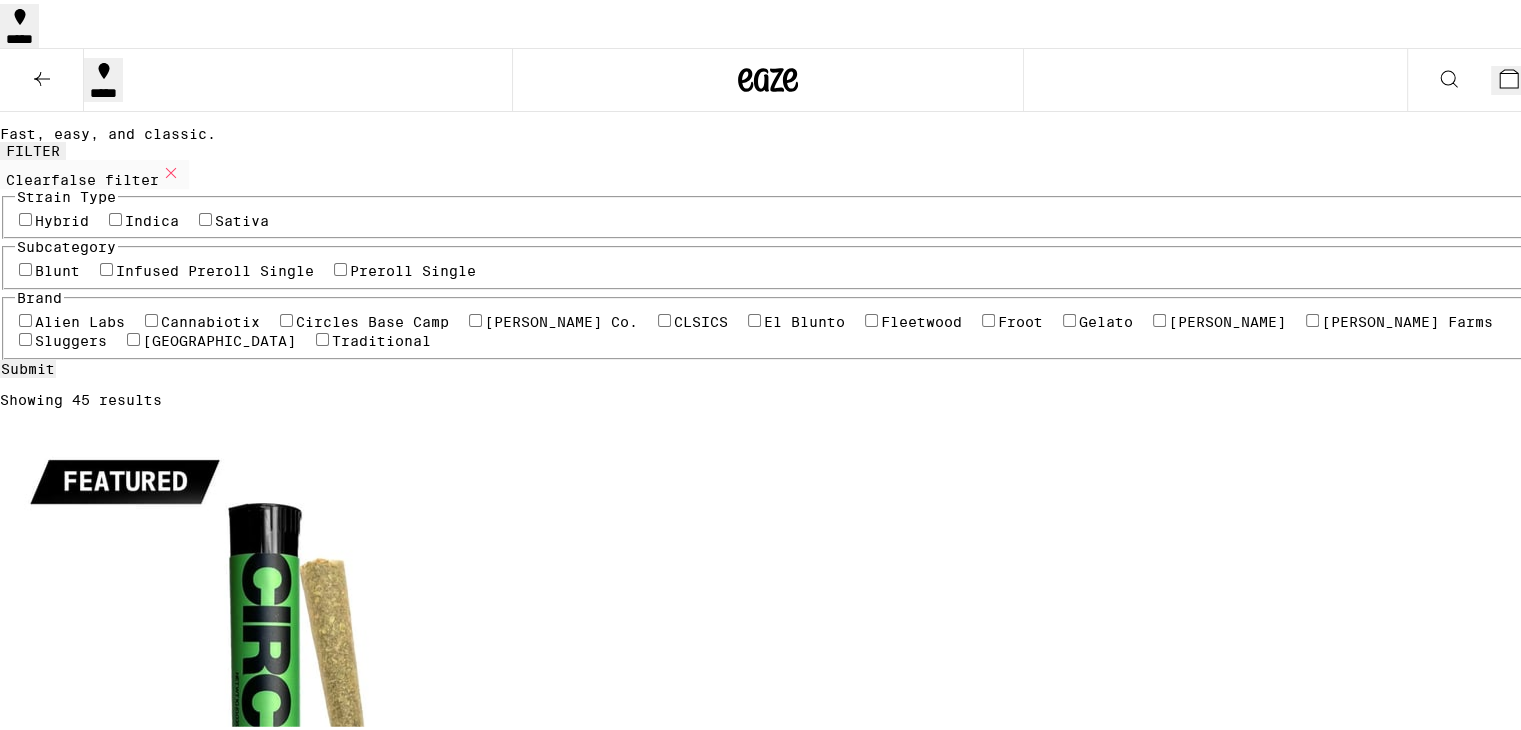click on "Showing 45 results" at bounding box center [768, 396] 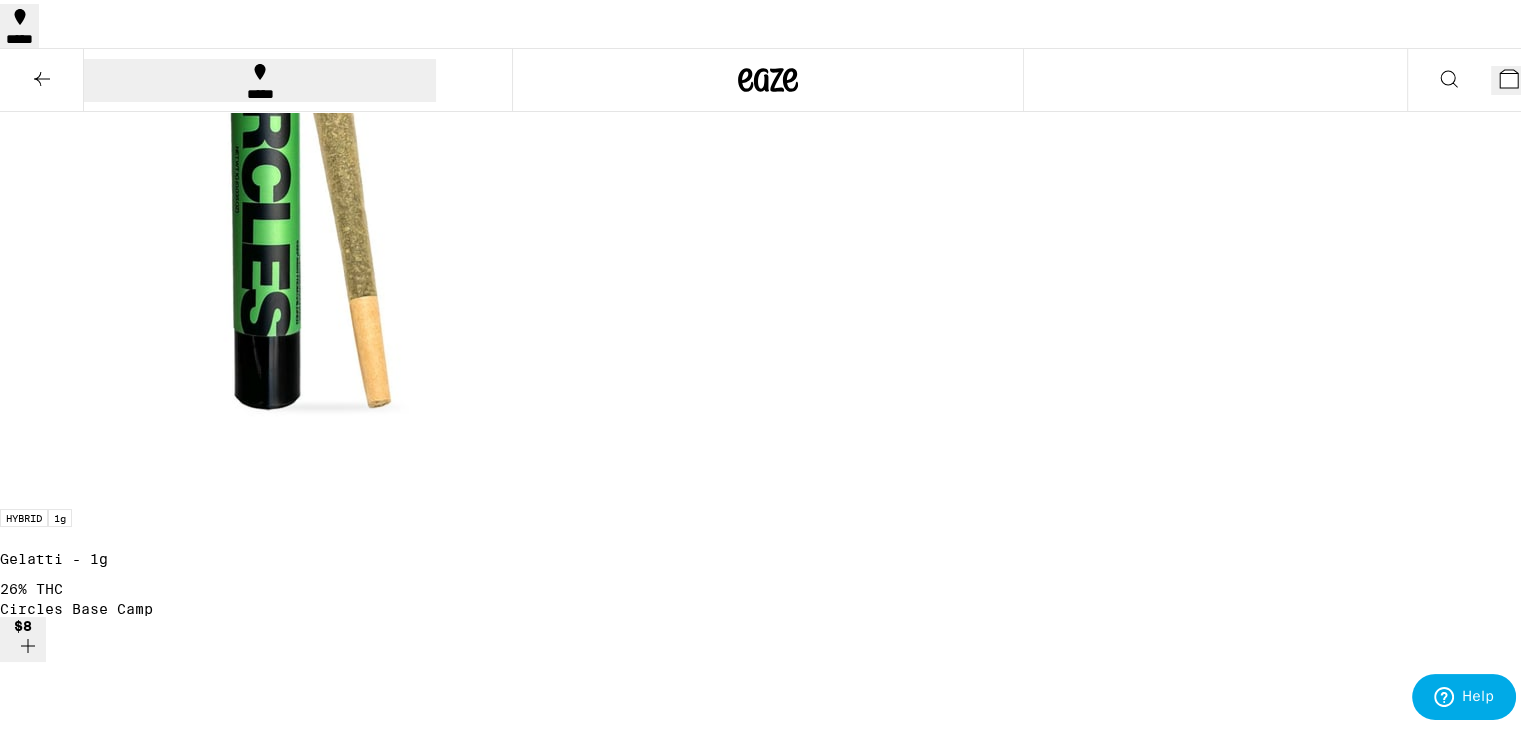 scroll, scrollTop: 0, scrollLeft: 0, axis: both 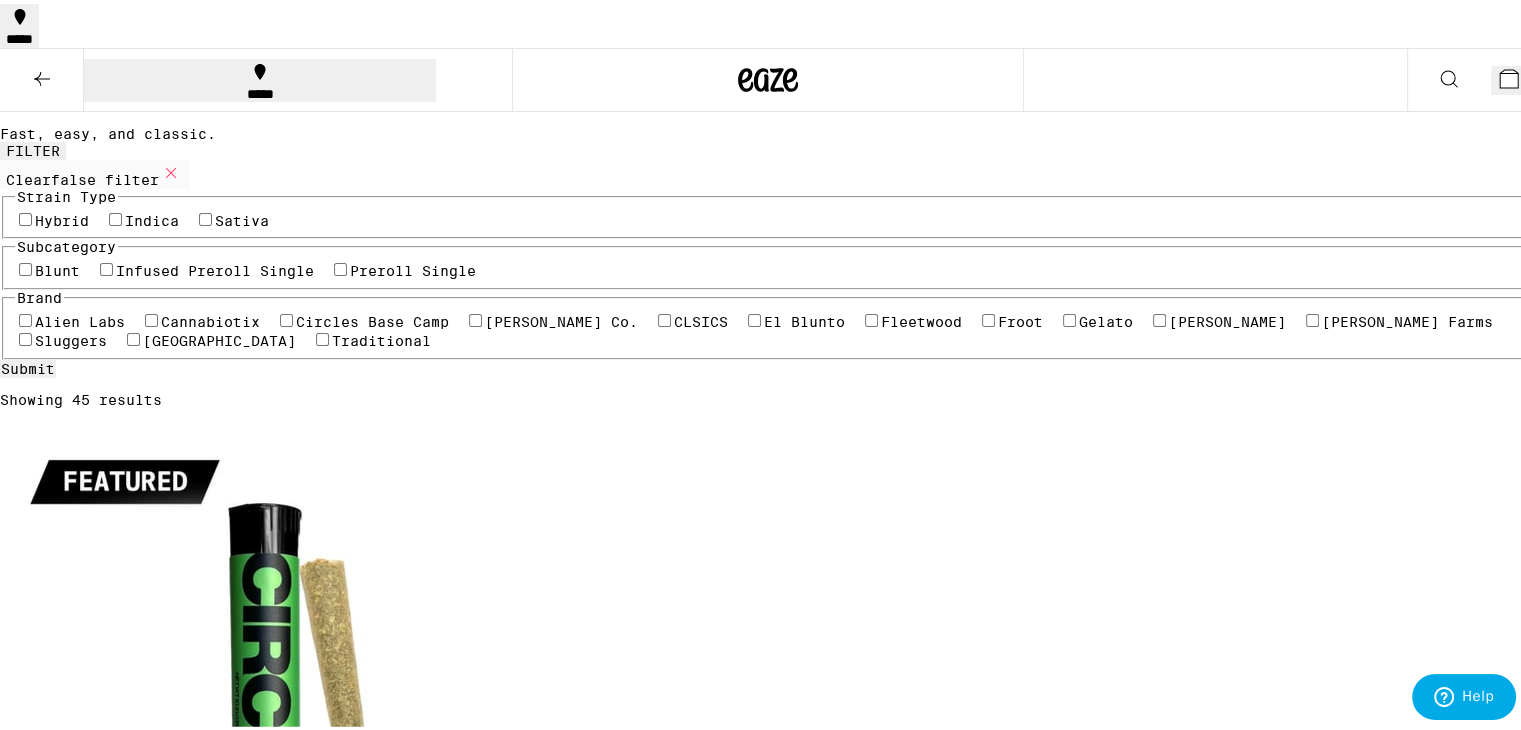 click on "Hybrid" at bounding box center [62, 217] 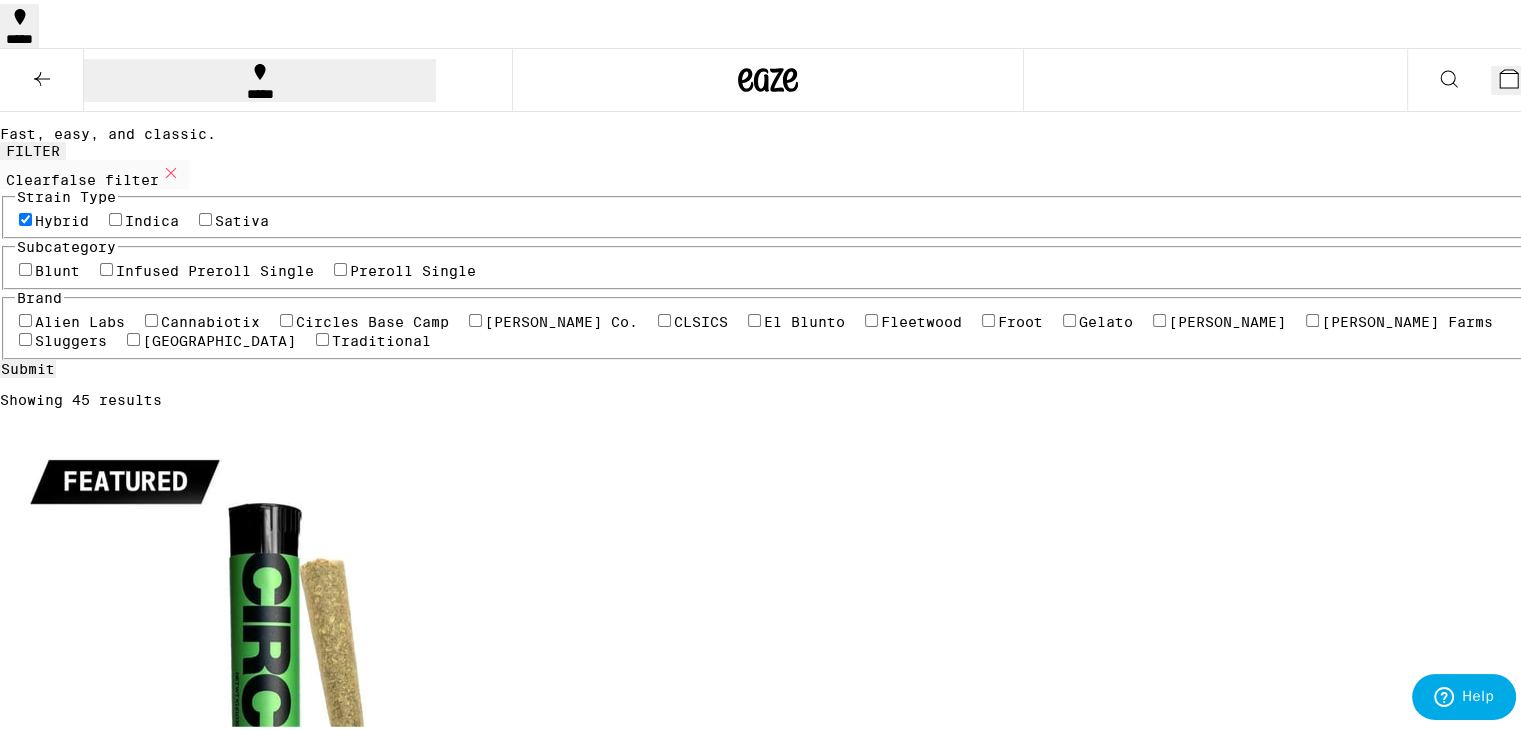checkbox on "true" 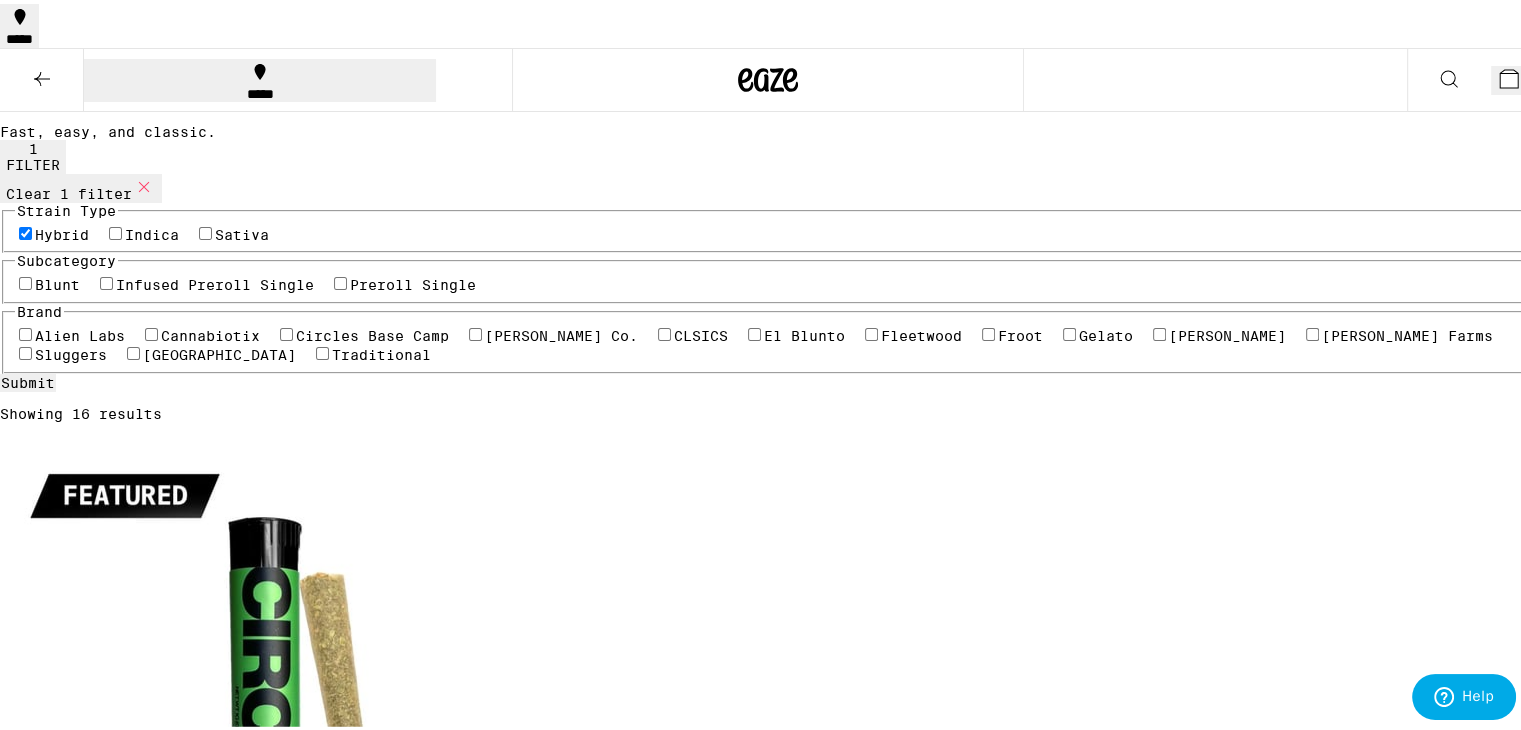 scroll, scrollTop: 0, scrollLeft: 0, axis: both 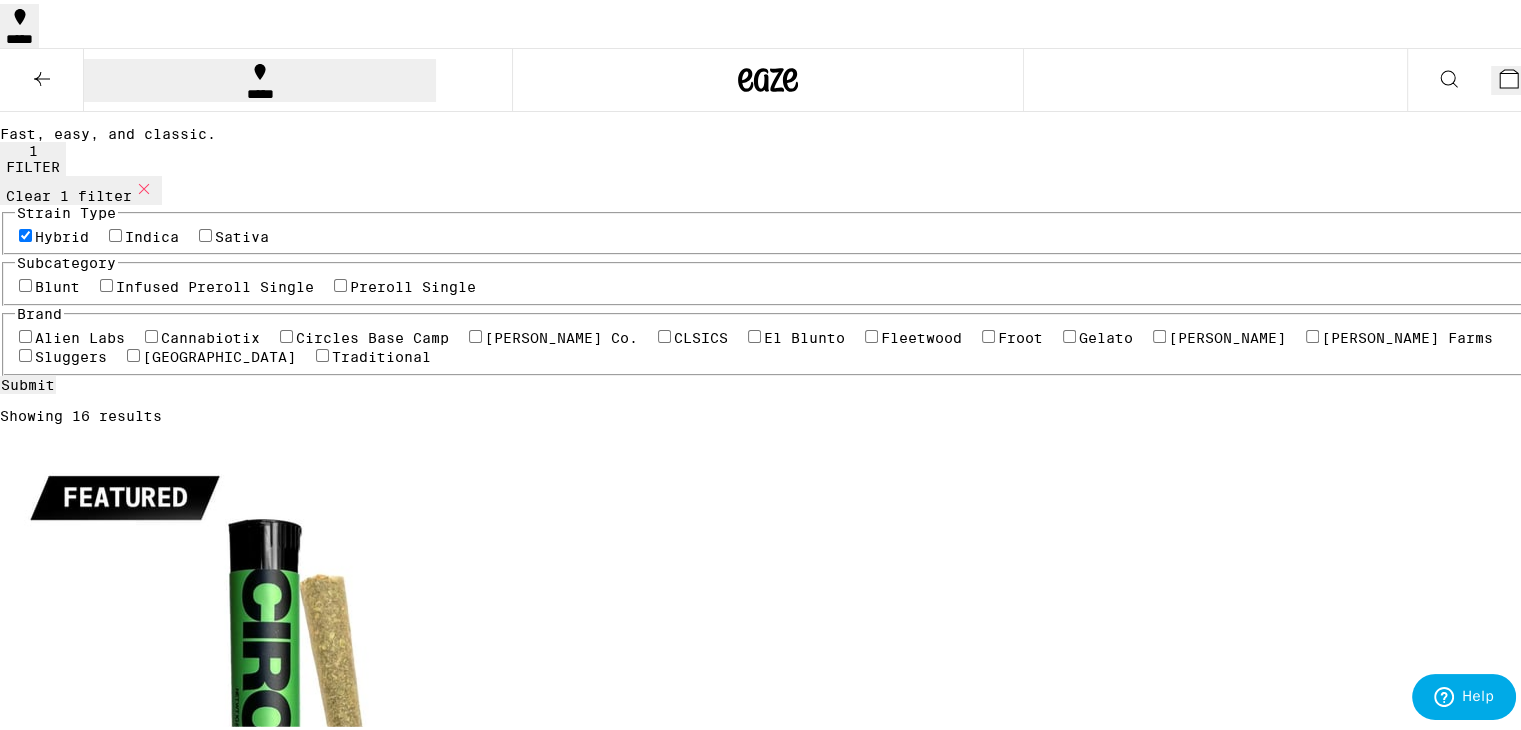 click 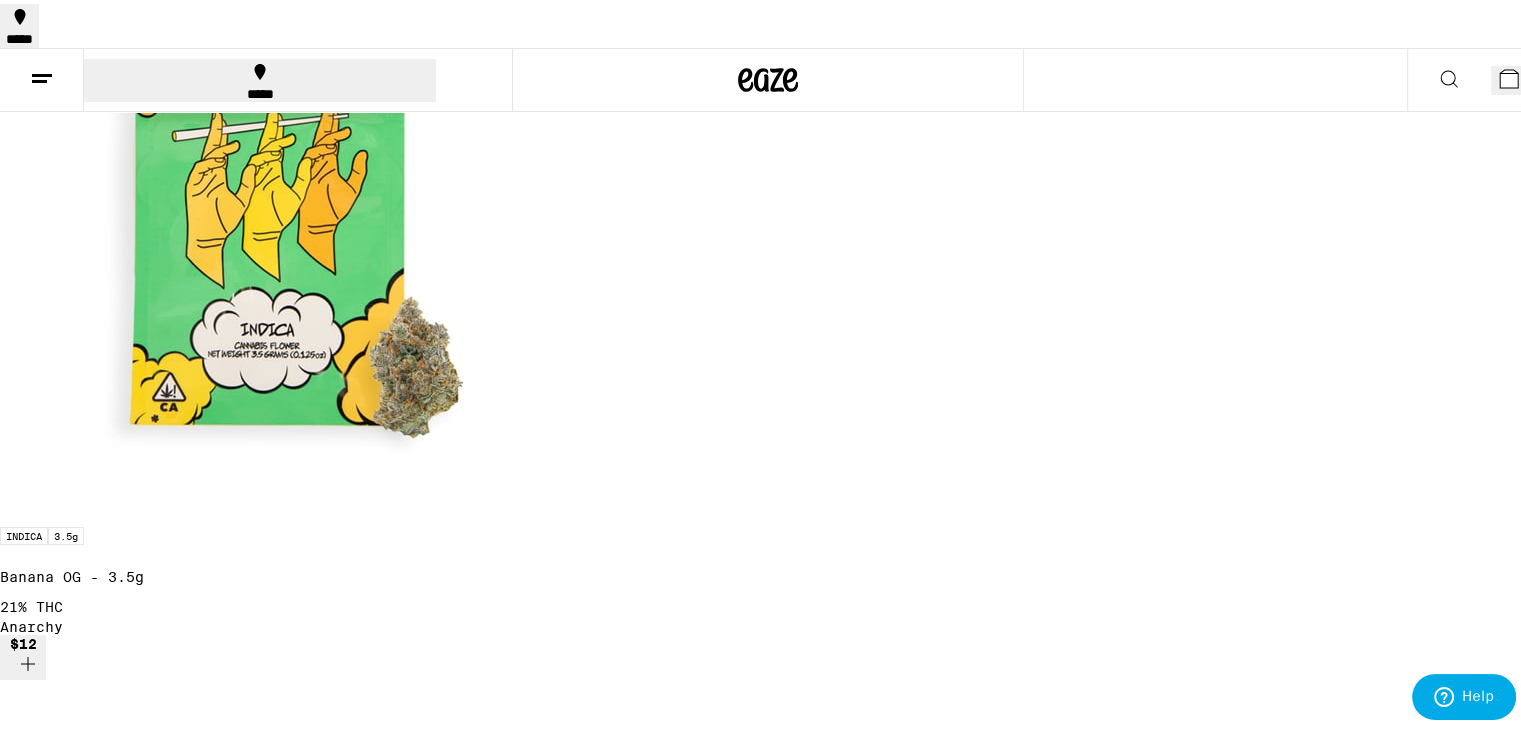 scroll, scrollTop: 1302, scrollLeft: 0, axis: vertical 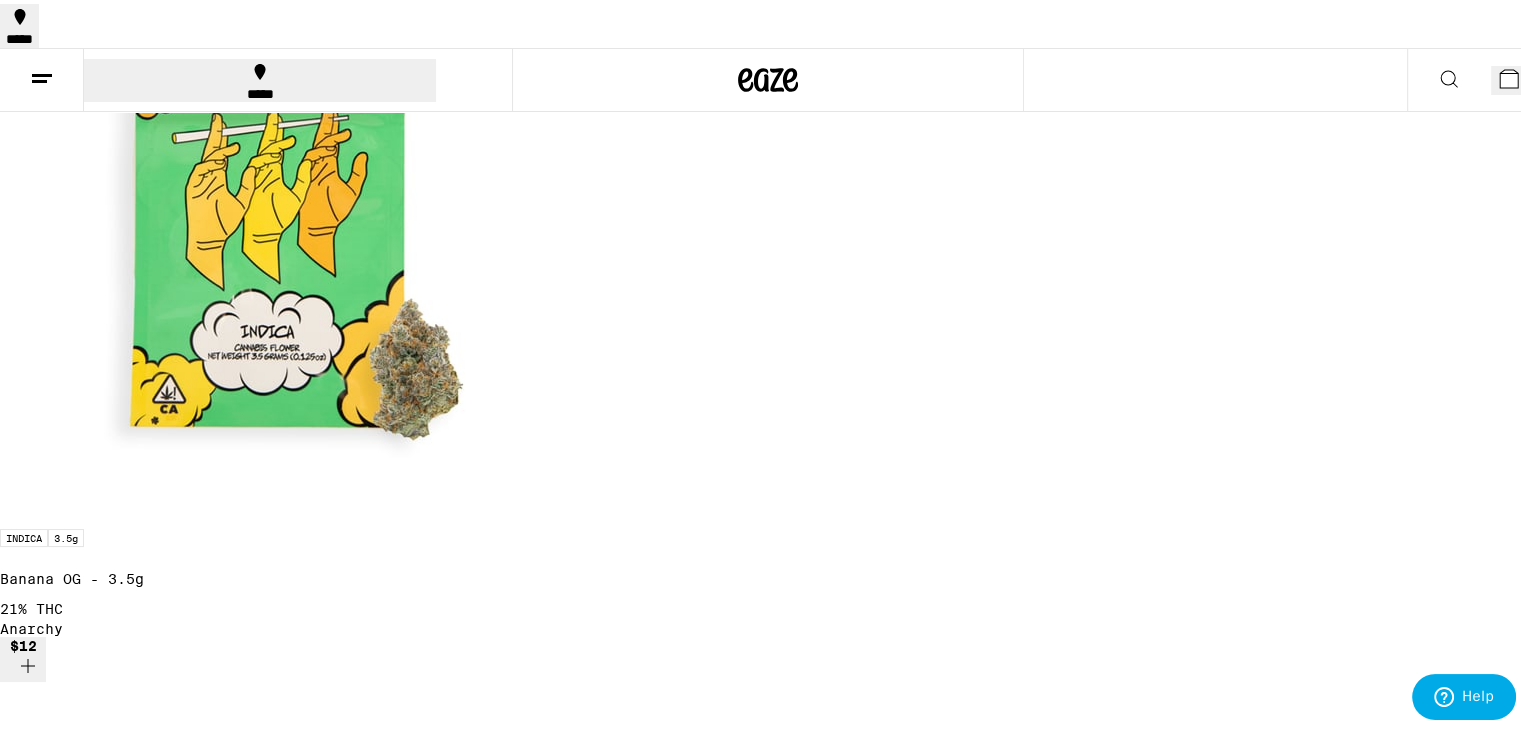 click 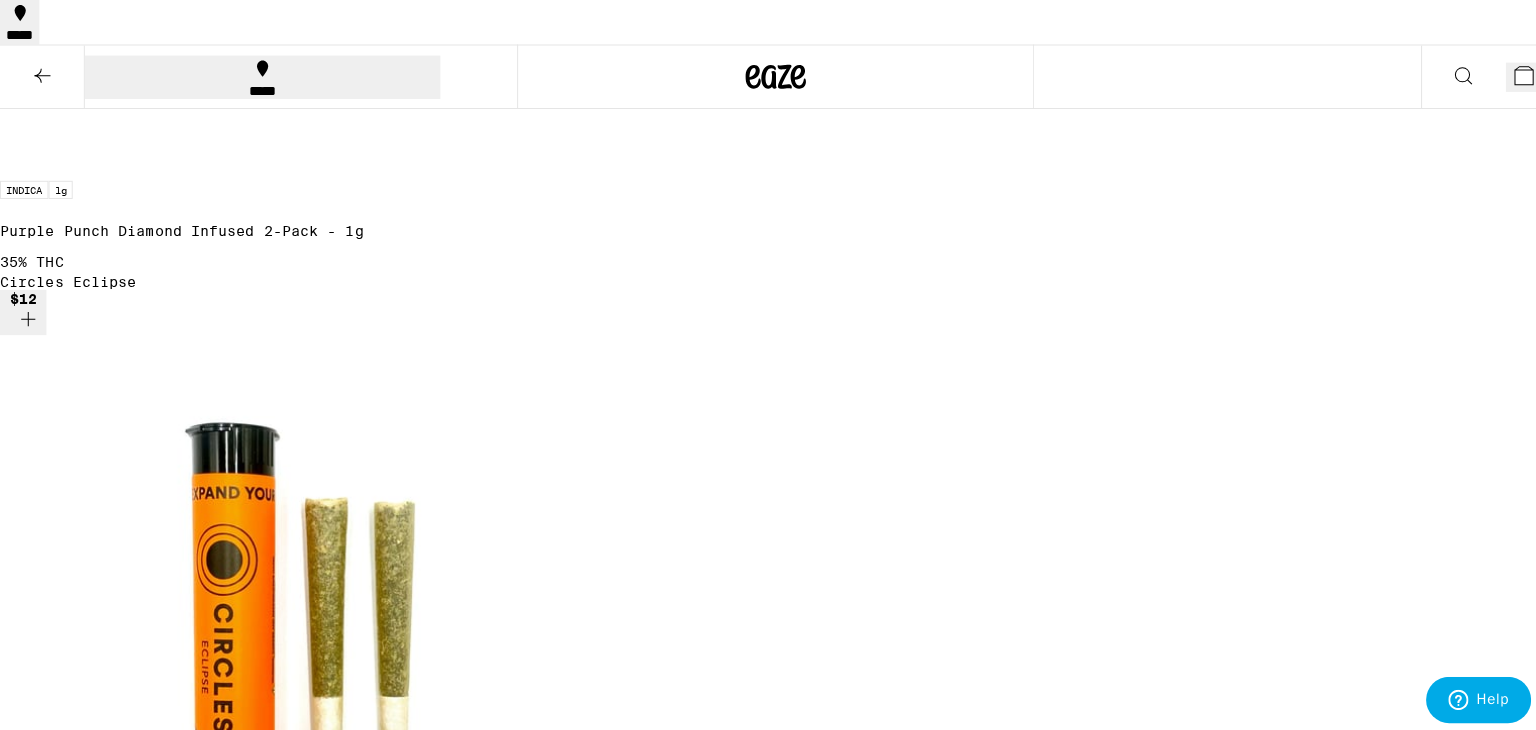 scroll, scrollTop: 2383, scrollLeft: 0, axis: vertical 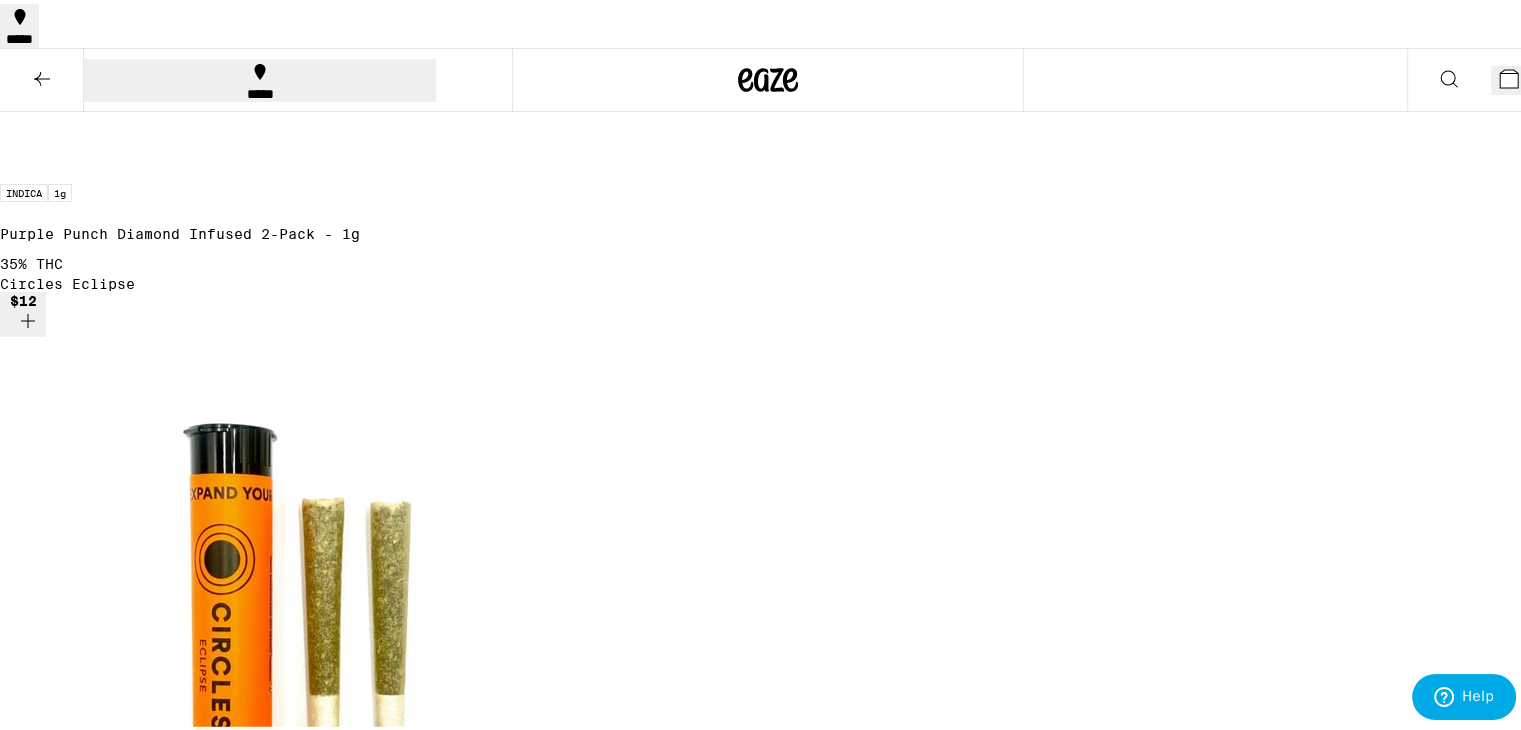click at bounding box center (0, 13425) 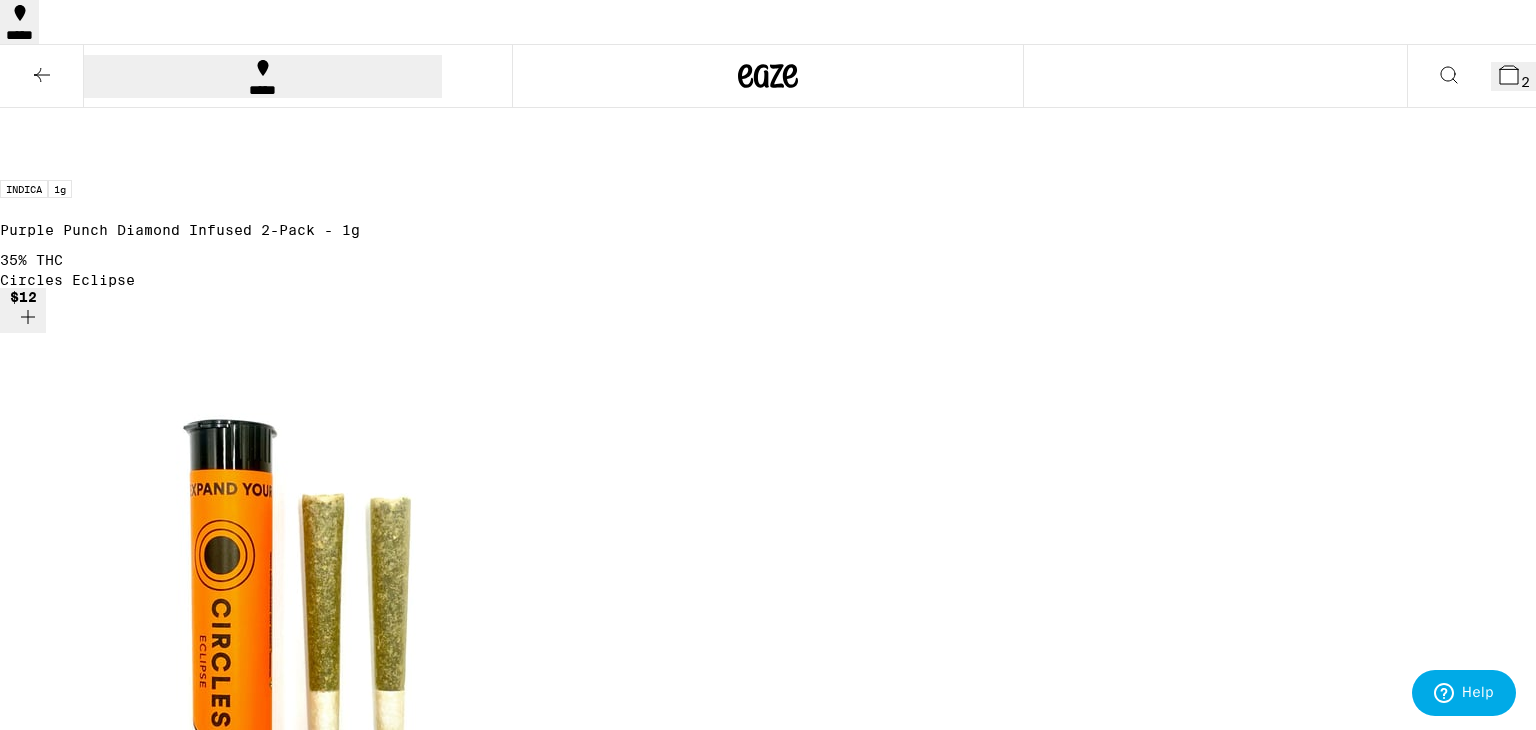click on "Add To Bag $35" at bounding box center (51, 29376) 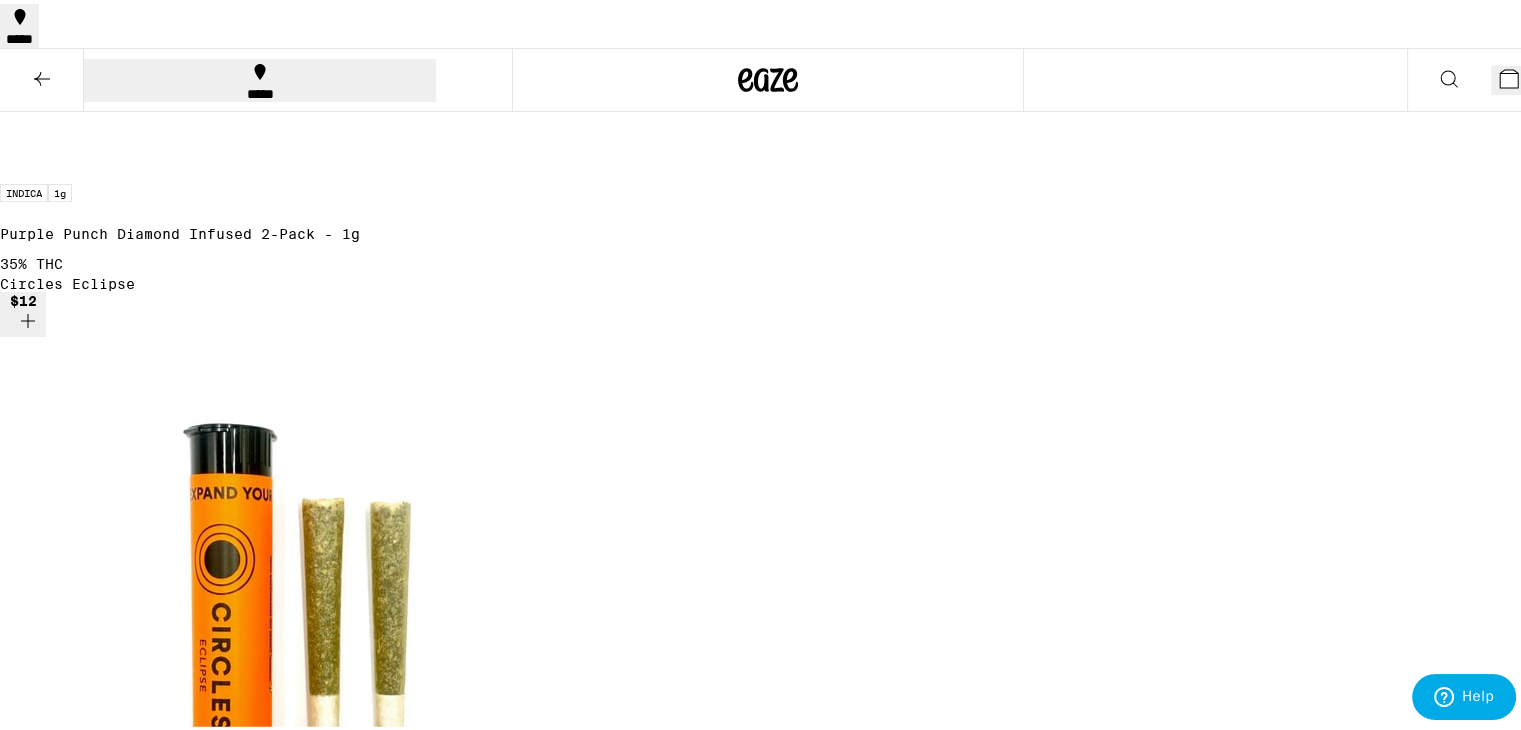 click 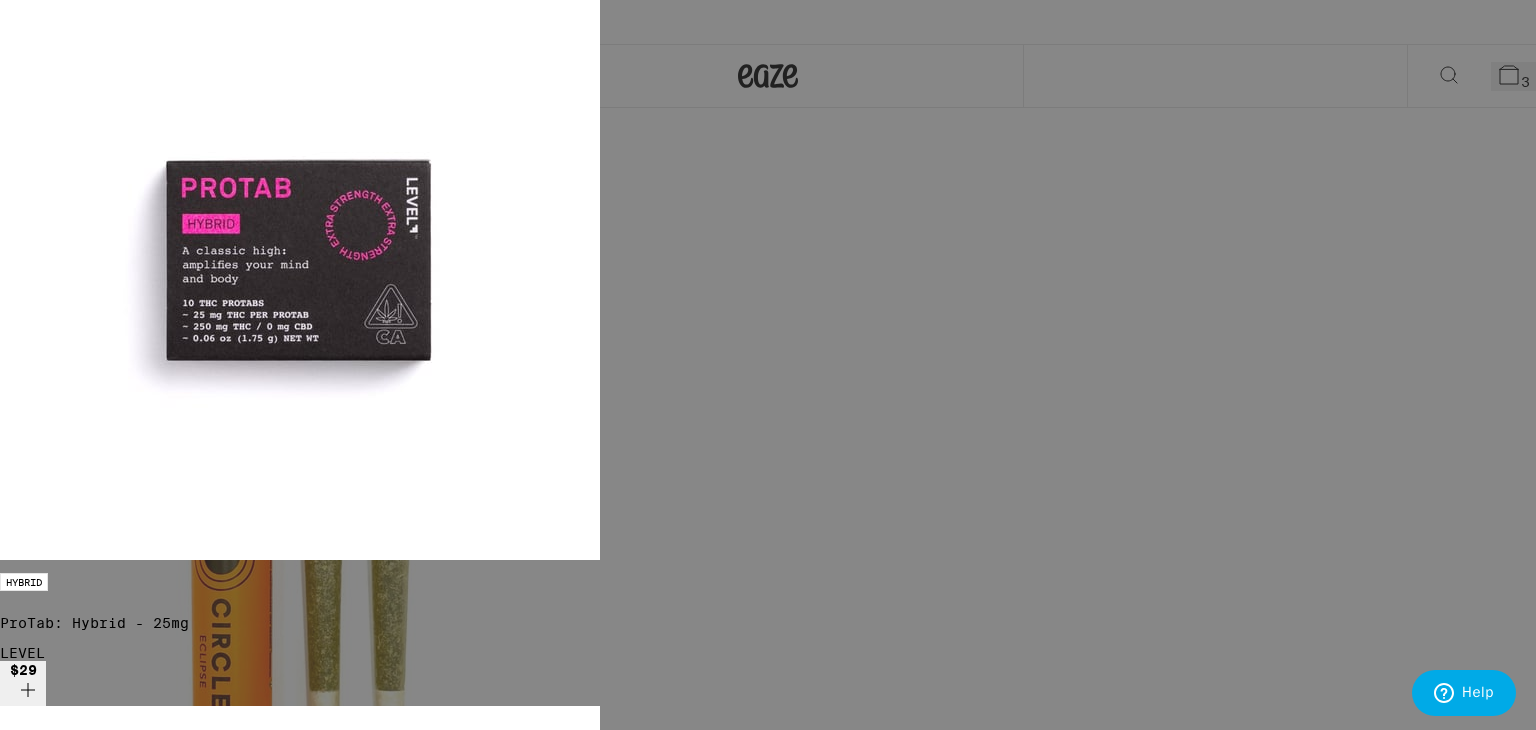 click on "Apply Promo" at bounding box center [55, 6301] 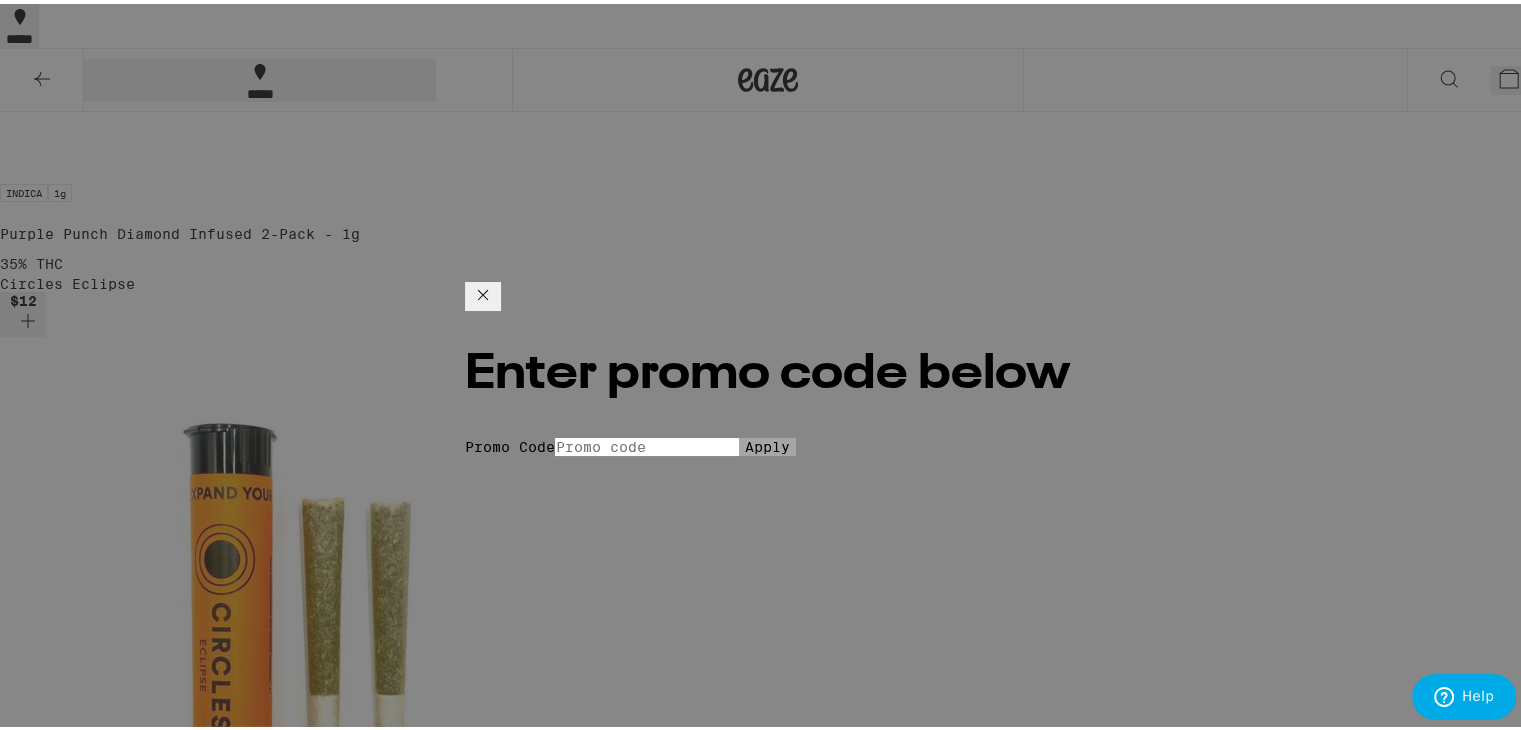 click 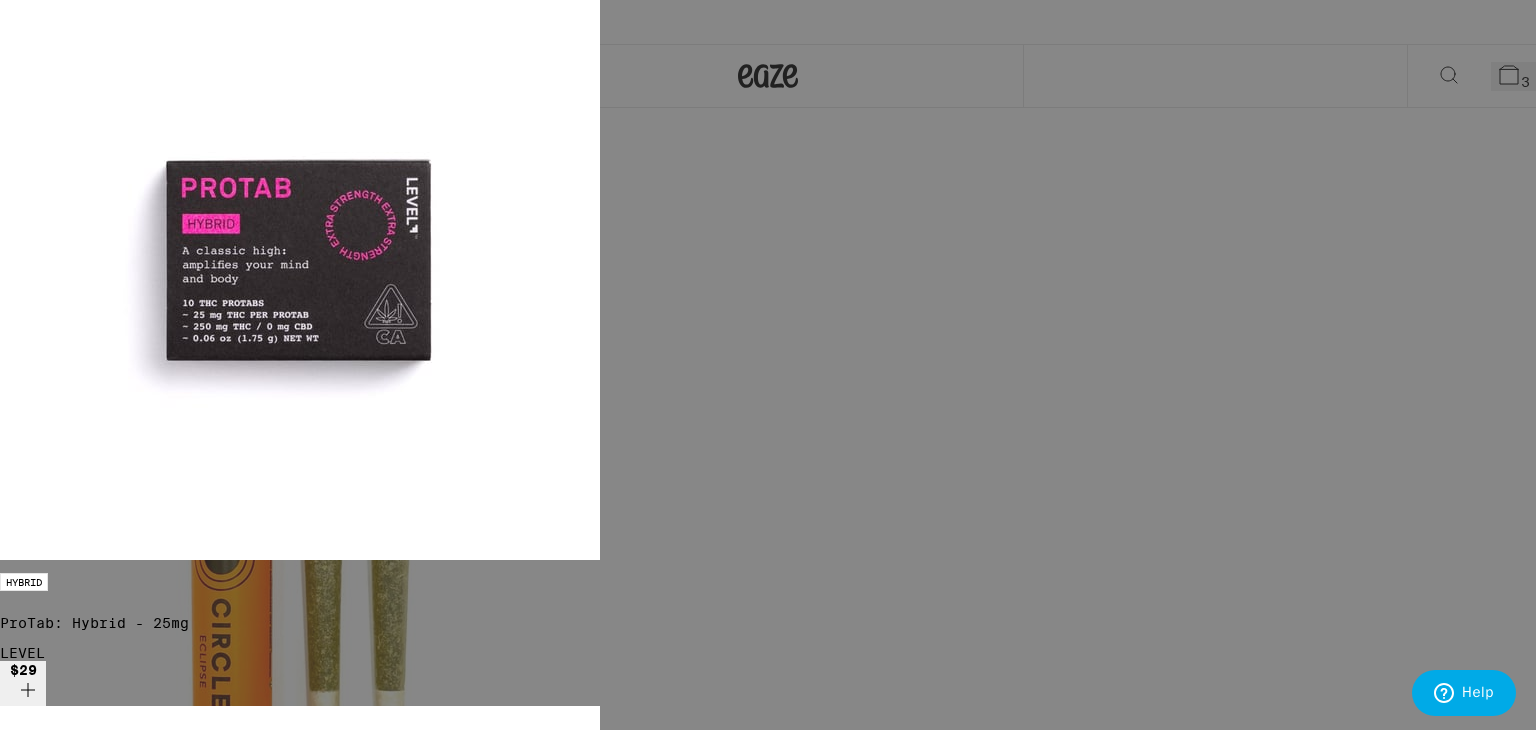 drag, startPoint x: 922, startPoint y: 662, endPoint x: 457, endPoint y: 414, distance: 527 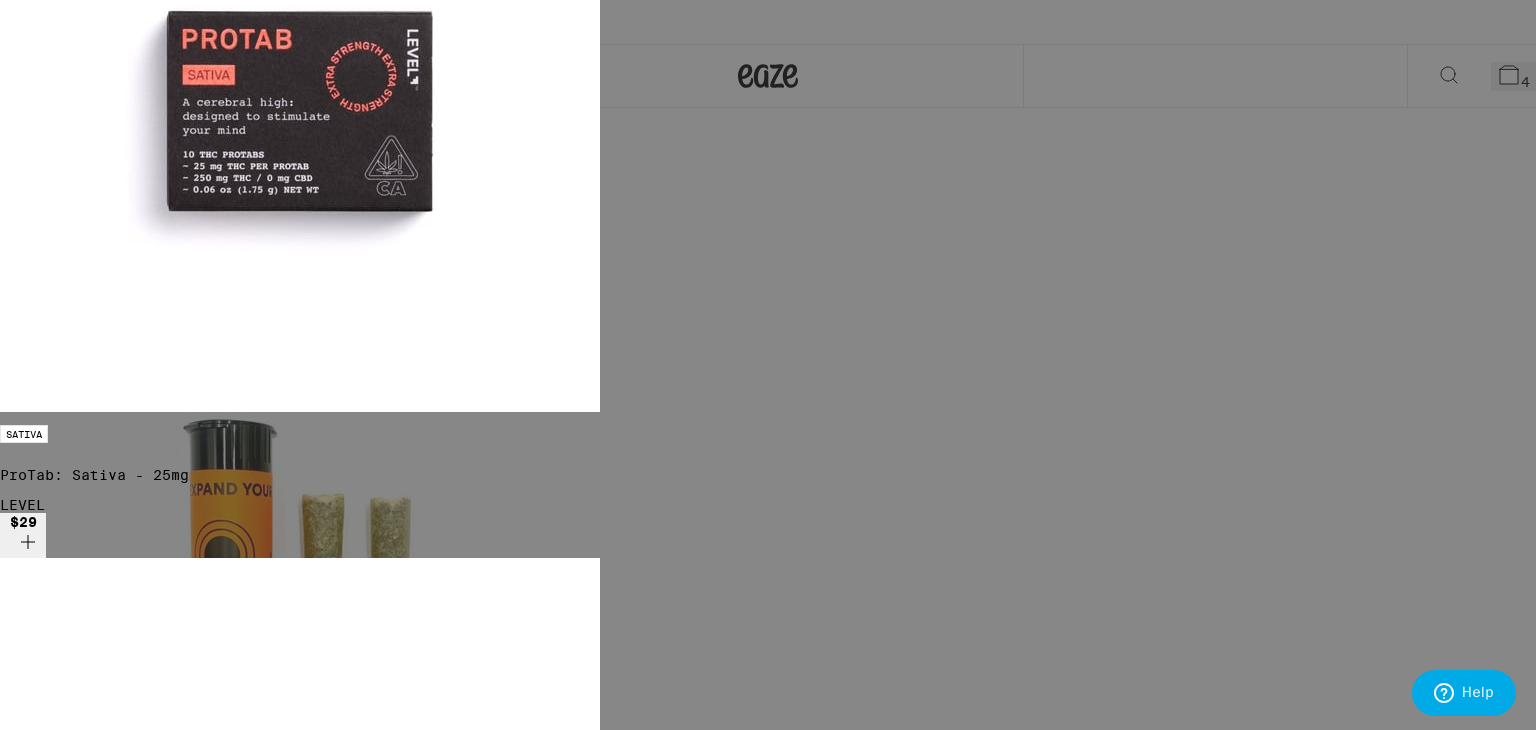 click on "Checkout" at bounding box center (153, 6899) 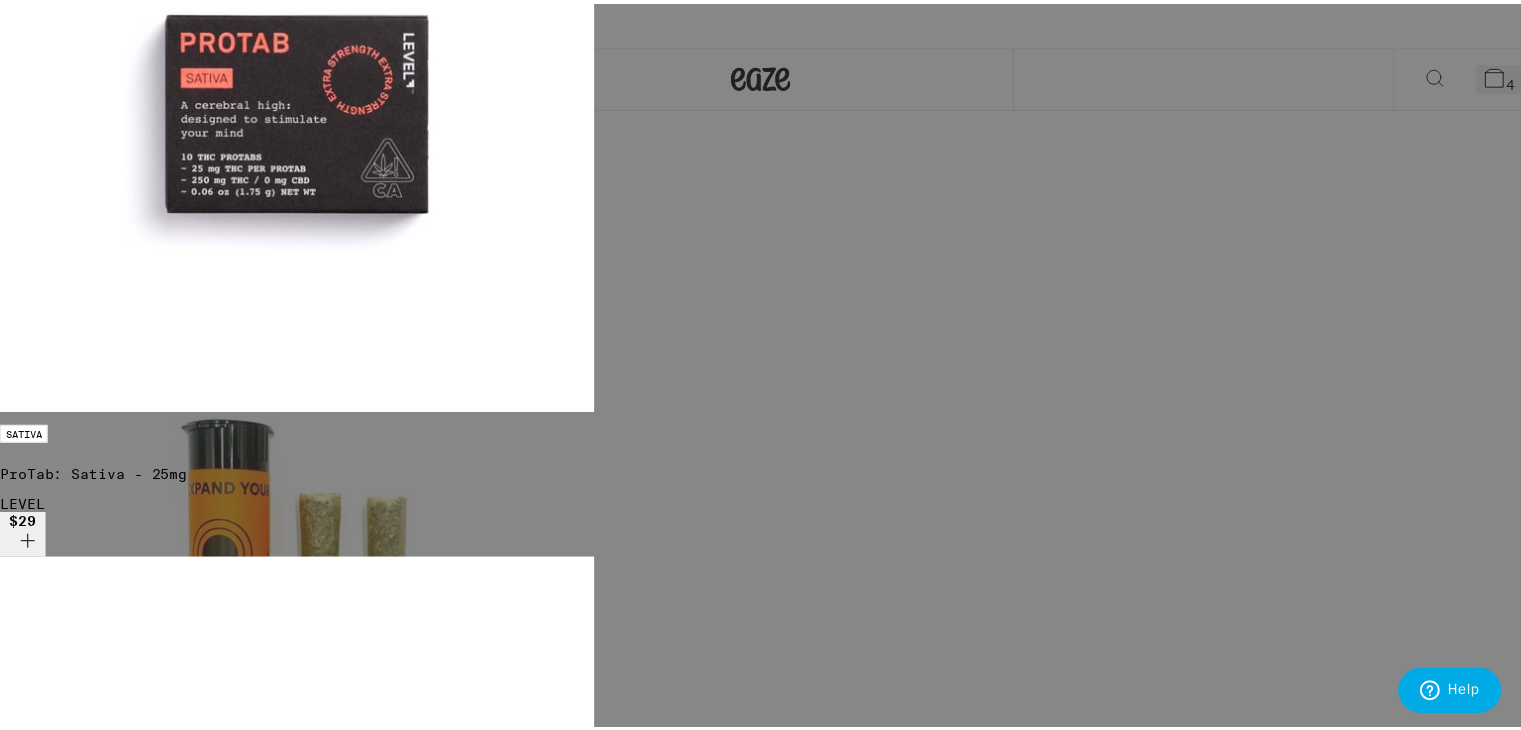 scroll, scrollTop: 0, scrollLeft: 0, axis: both 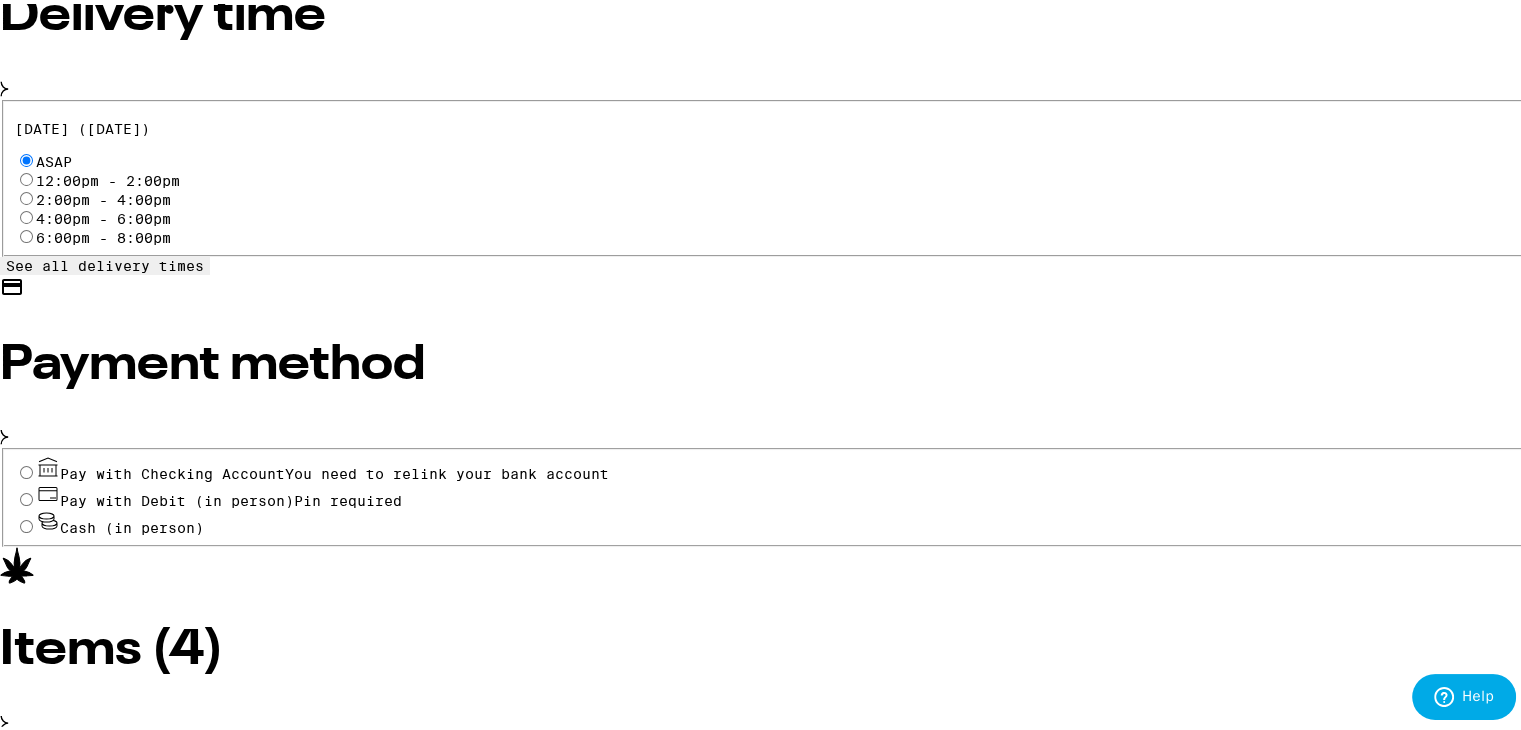 click 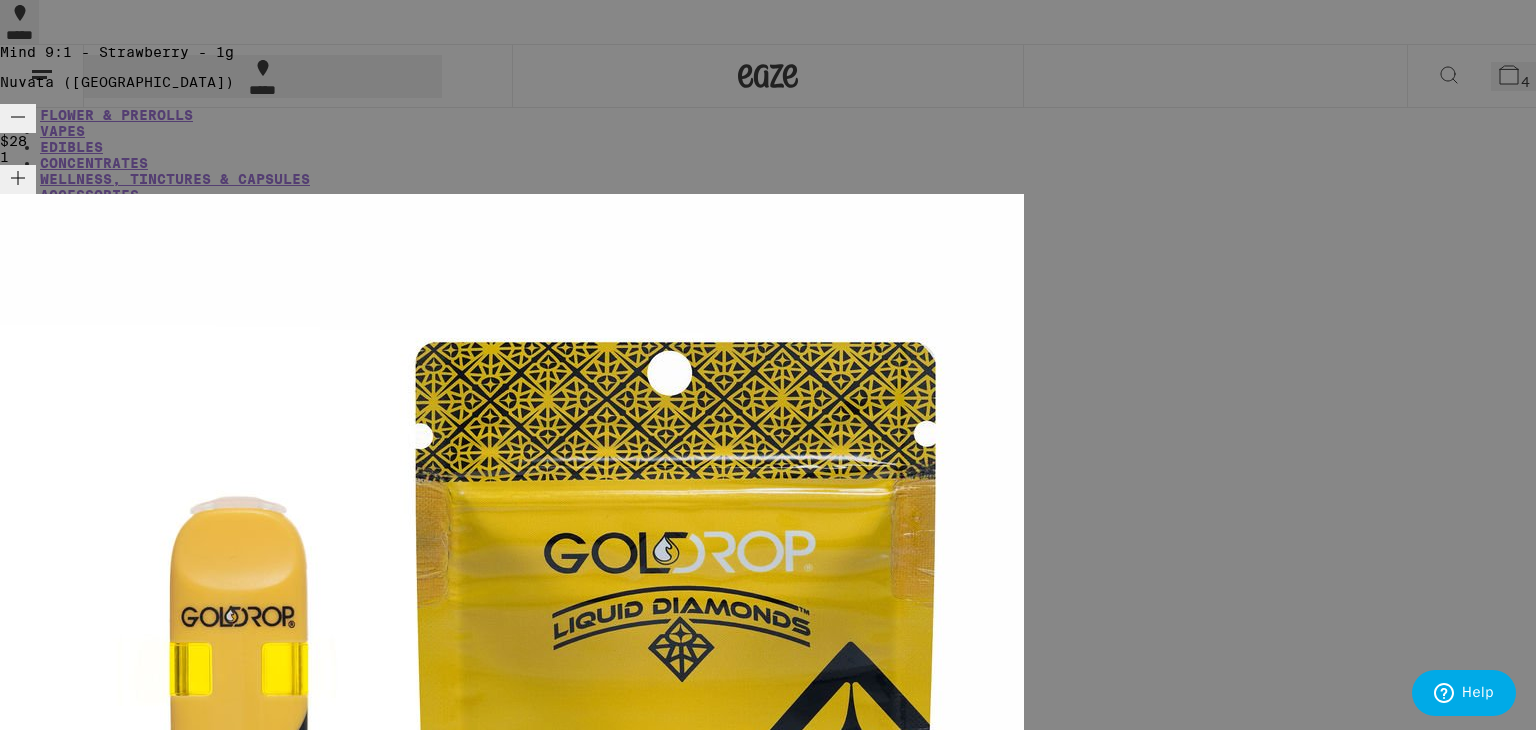 click 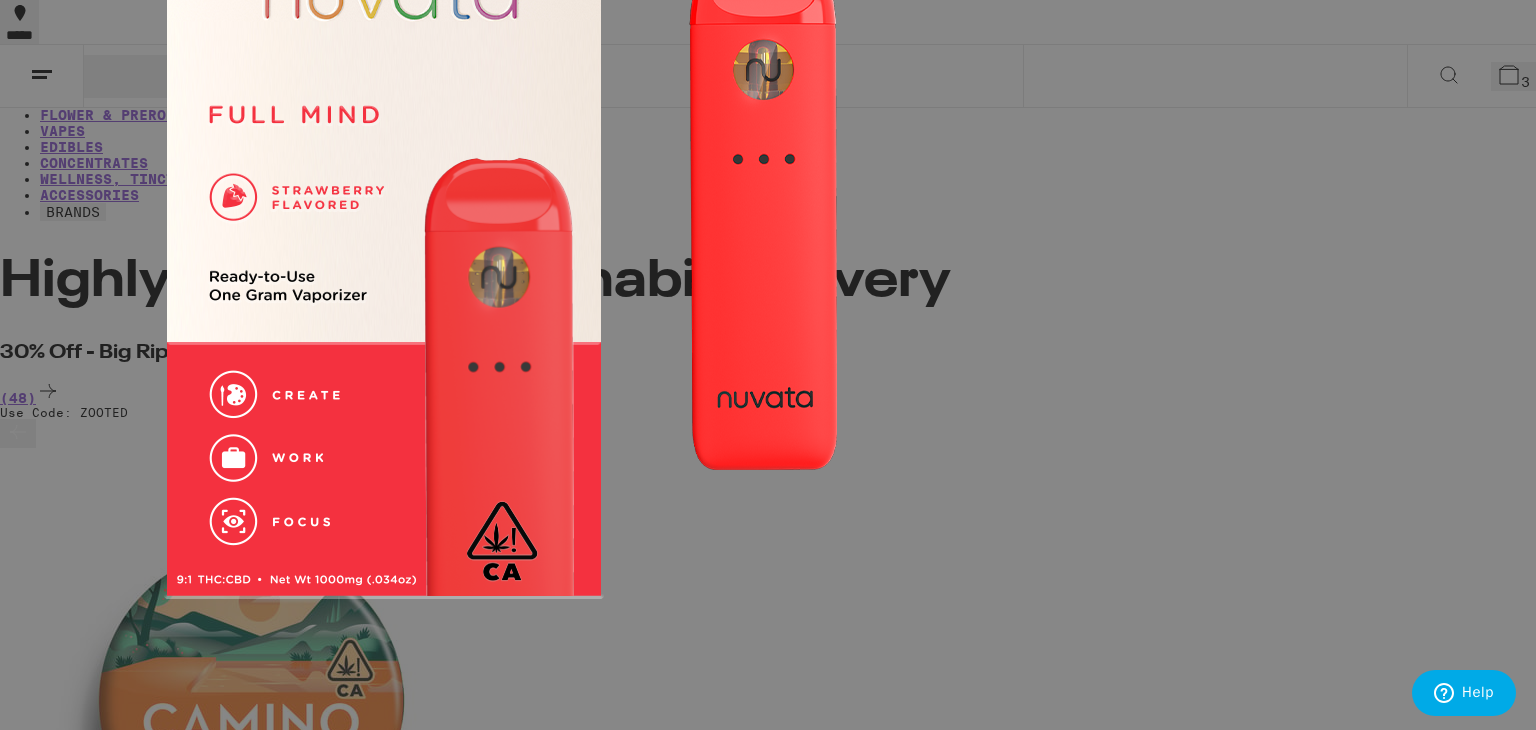 click 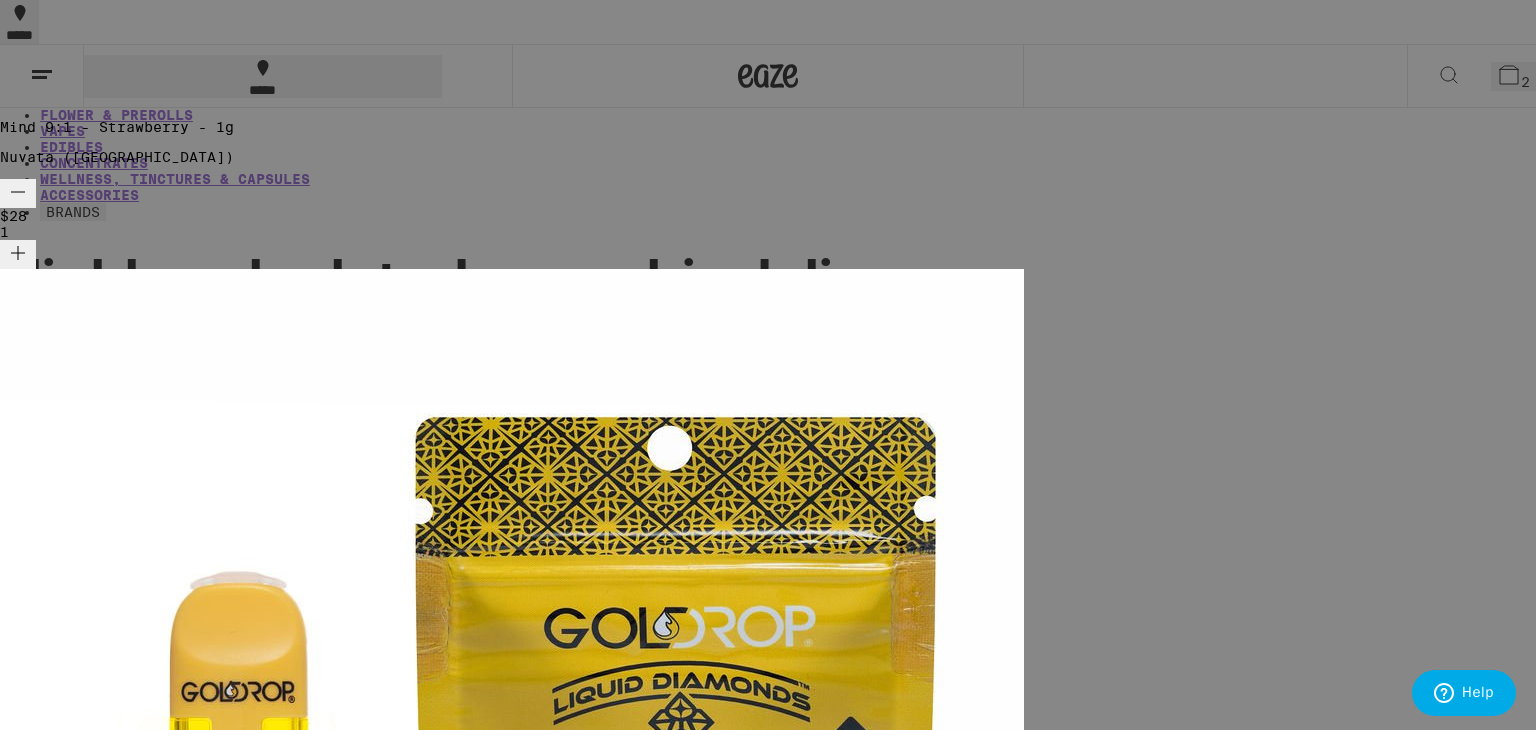 drag, startPoint x: 931, startPoint y: 685, endPoint x: 926, endPoint y: 709, distance: 24.5153 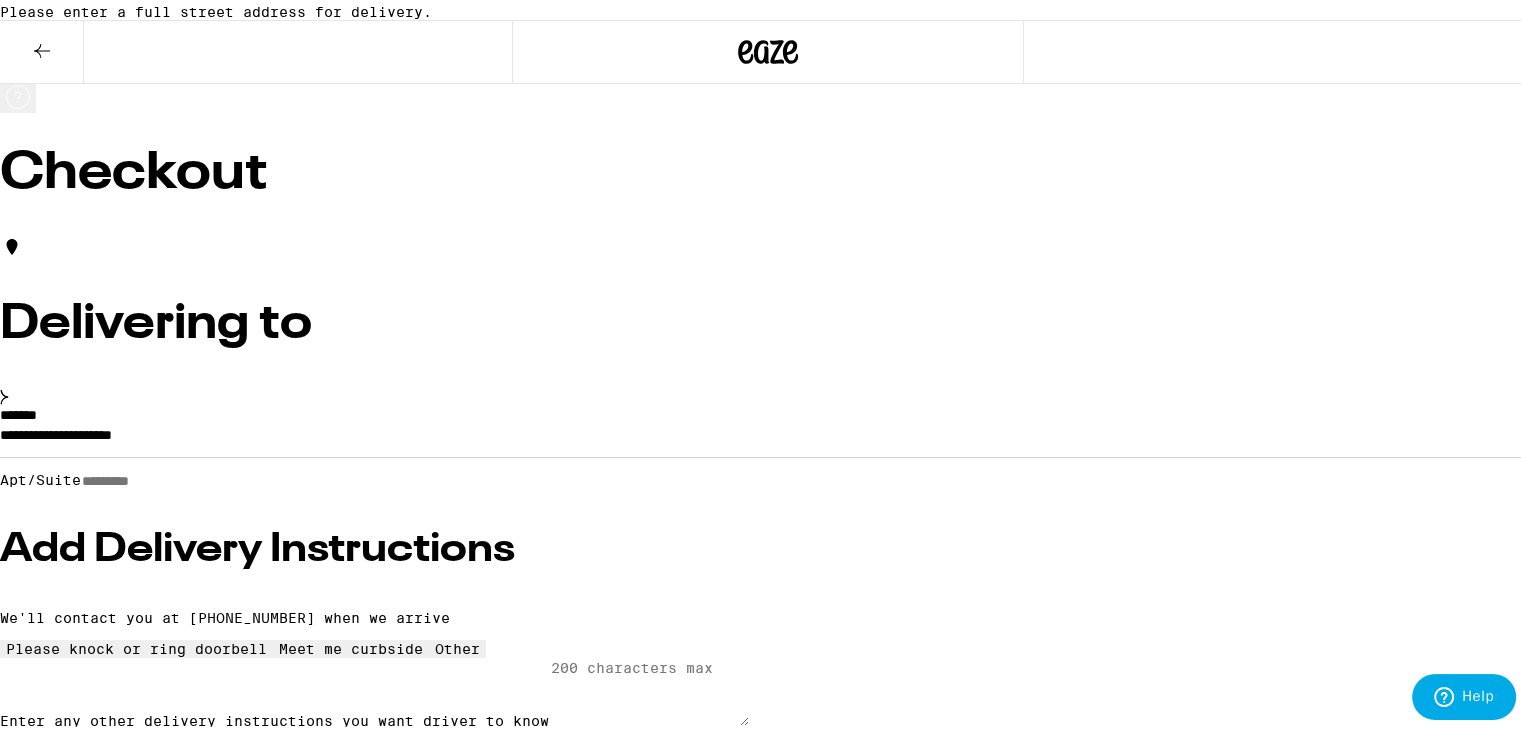 click on "**********" at bounding box center [768, 564] 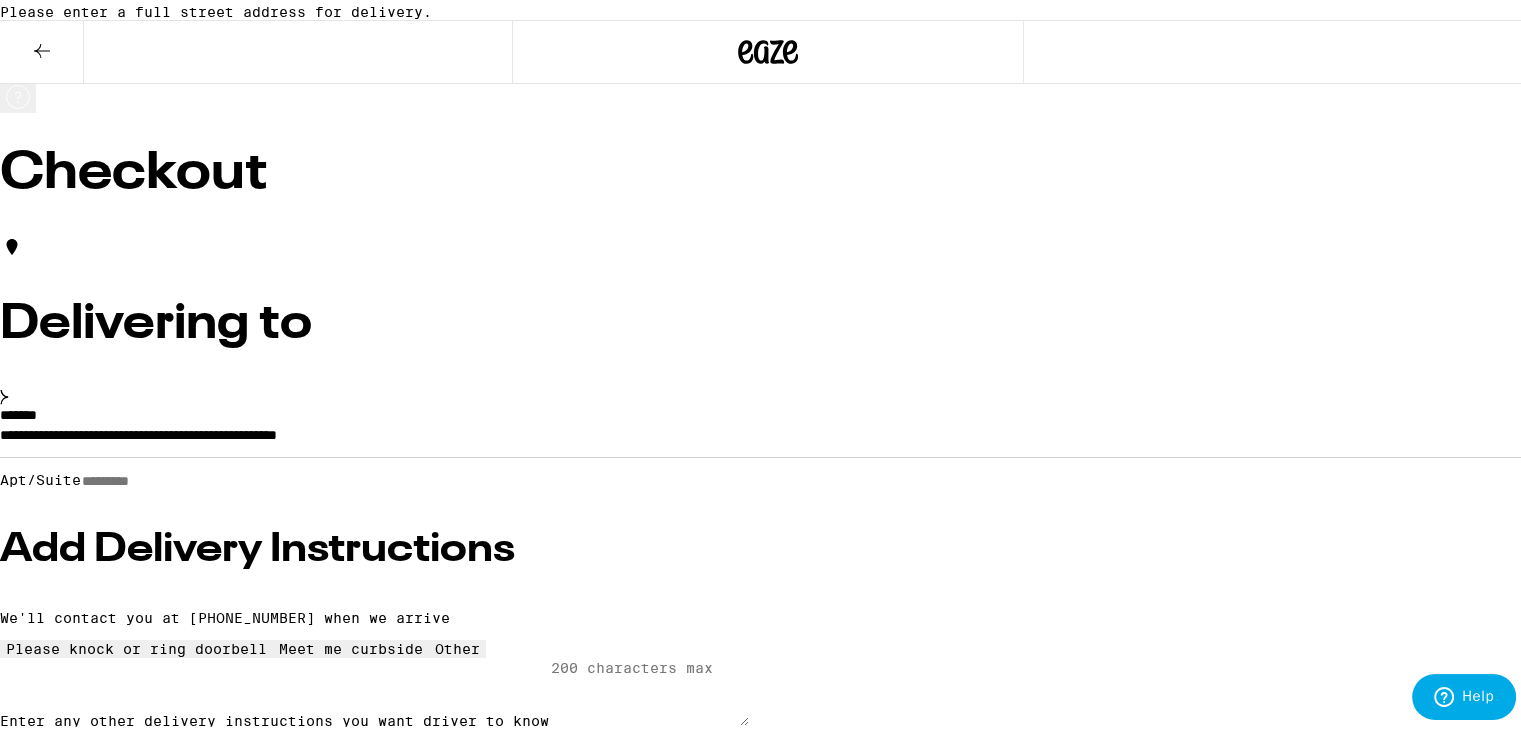 click on "**********" at bounding box center (768, 564) 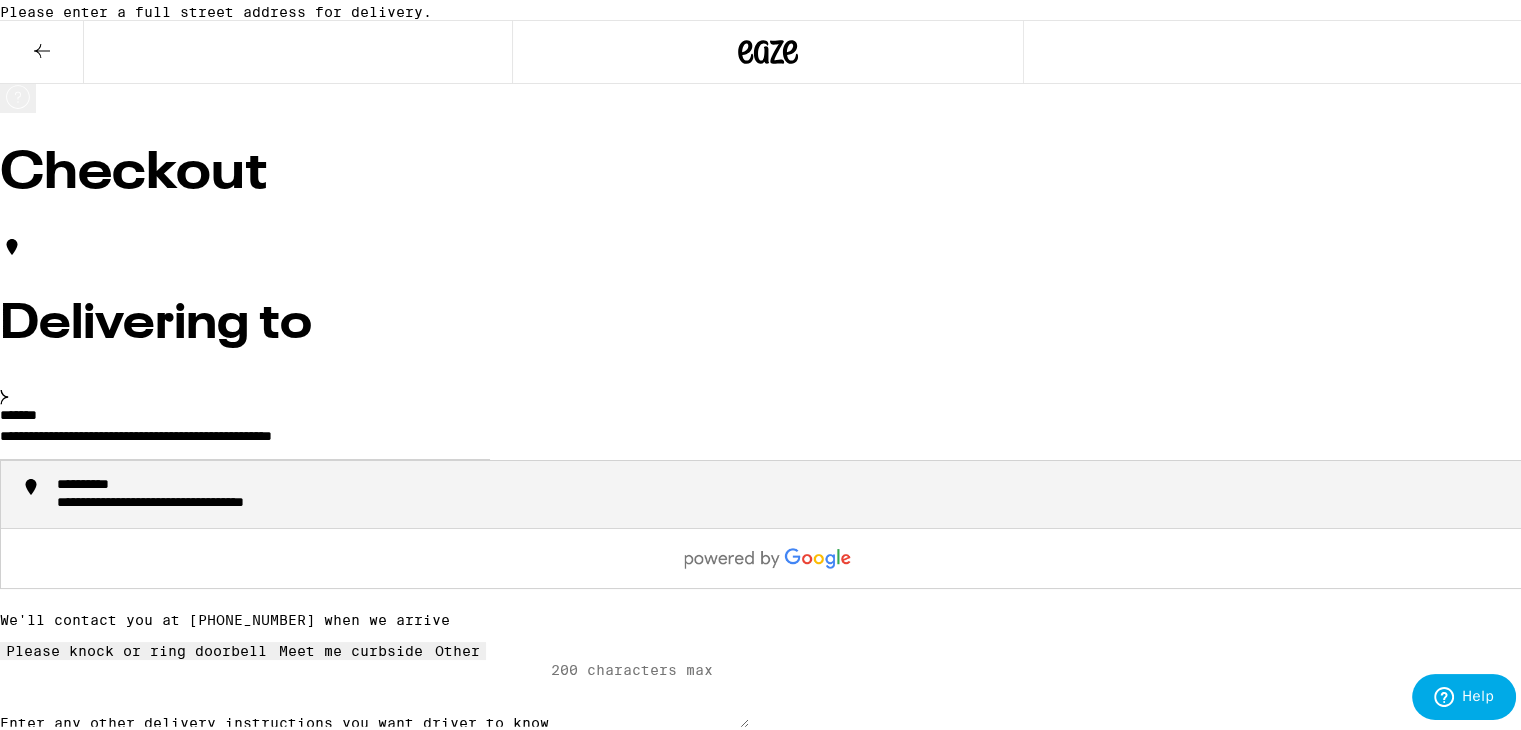 scroll, scrollTop: 0, scrollLeft: 0, axis: both 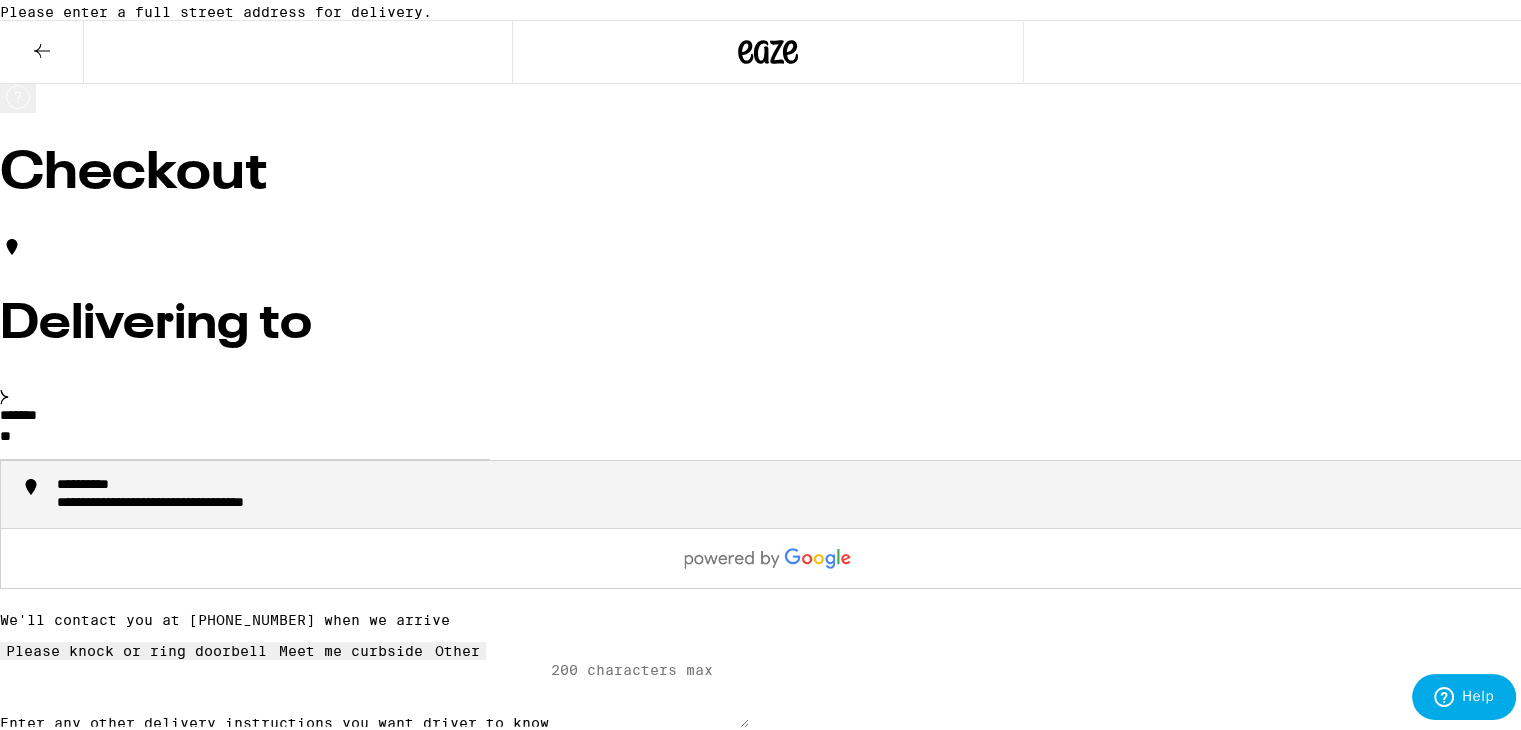 type on "*" 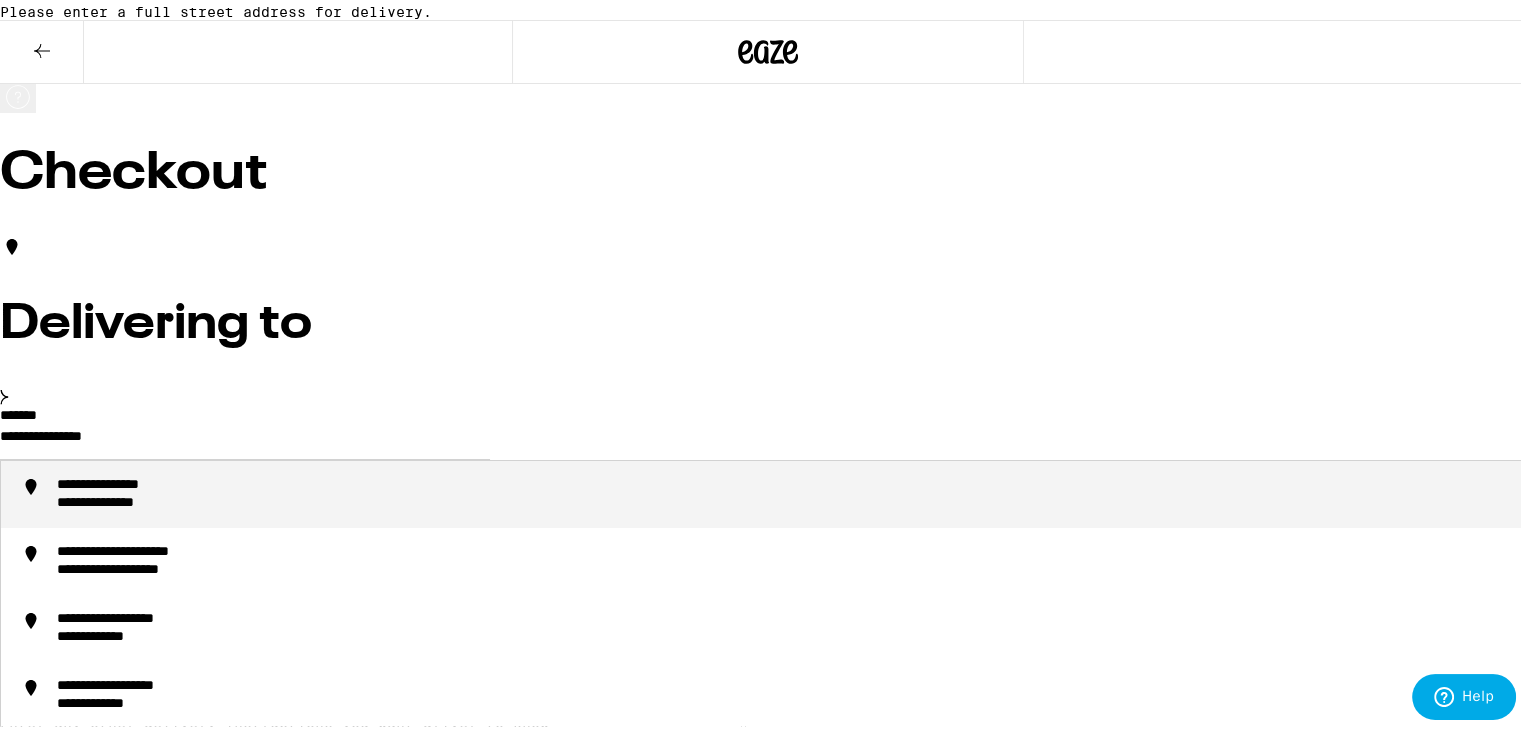 click on "**********" at bounding box center [129, 482] 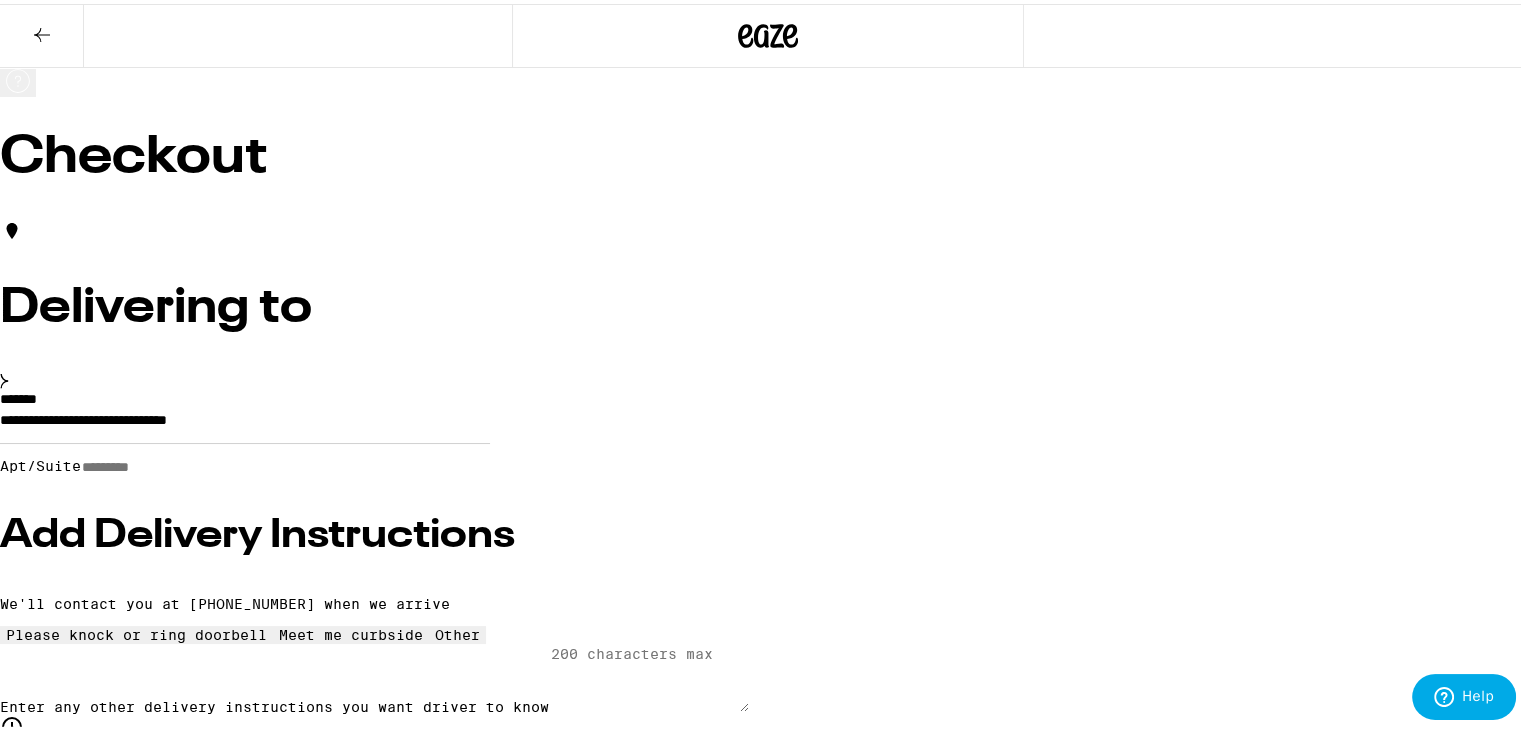 click on "**********" at bounding box center (245, 421) 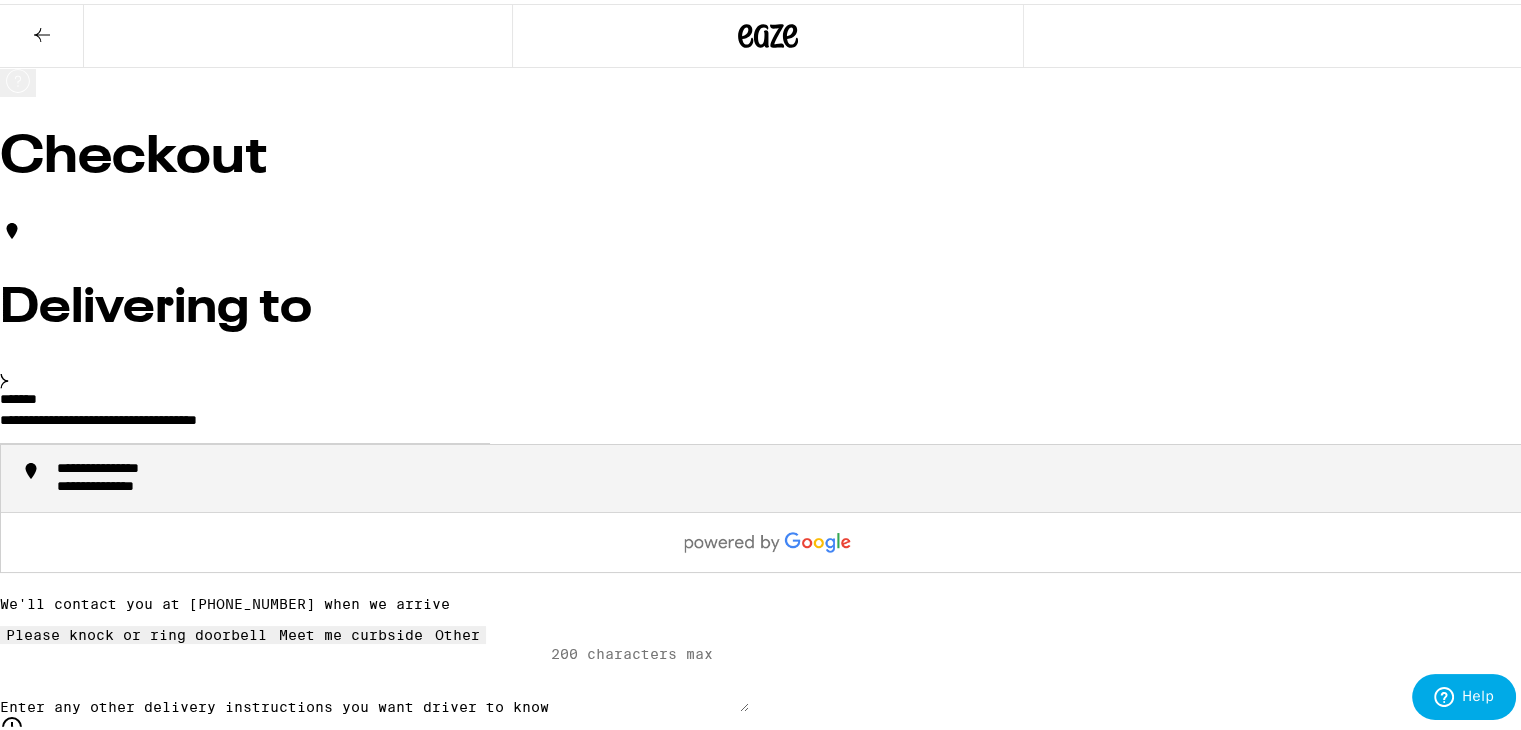 type on "**********" 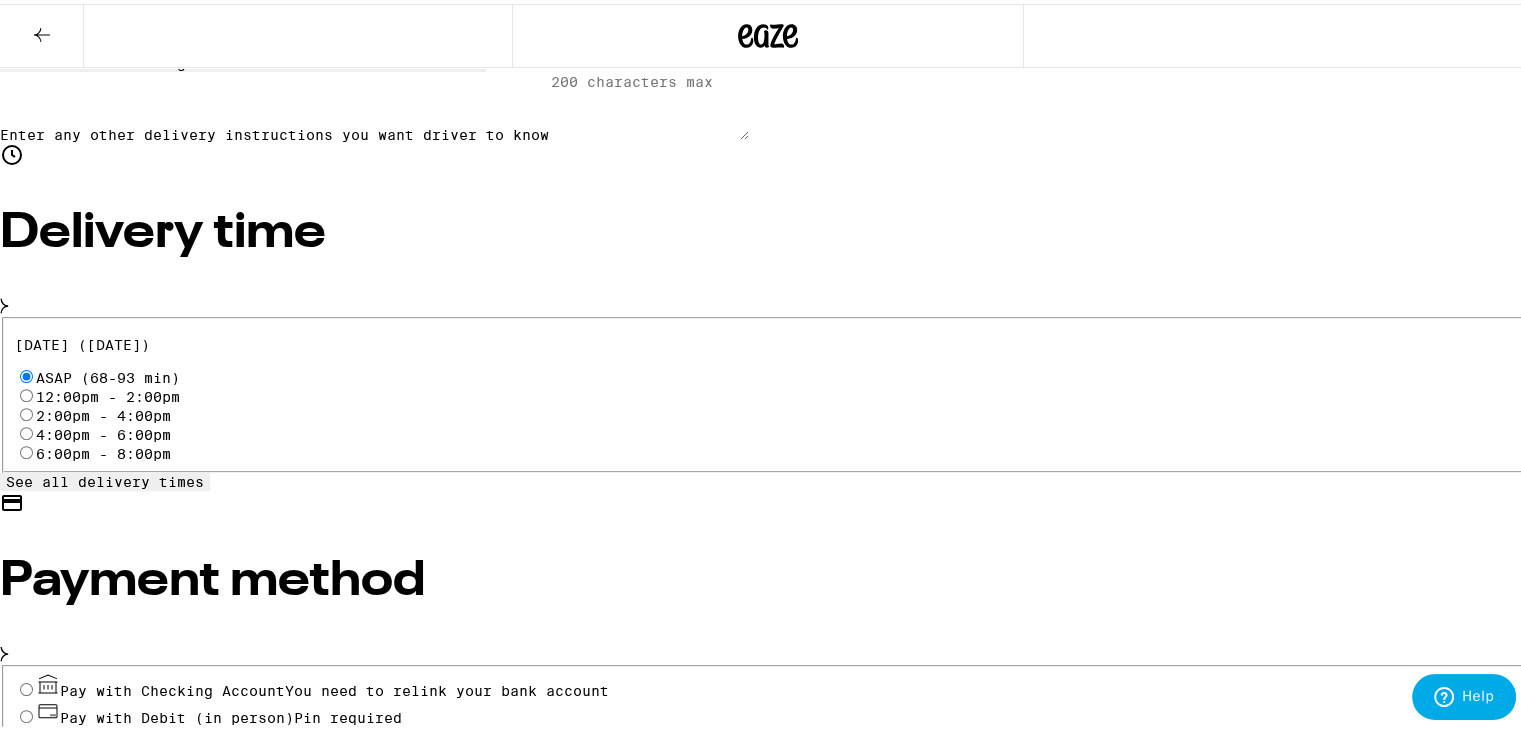 scroll, scrollTop: 580, scrollLeft: 0, axis: vertical 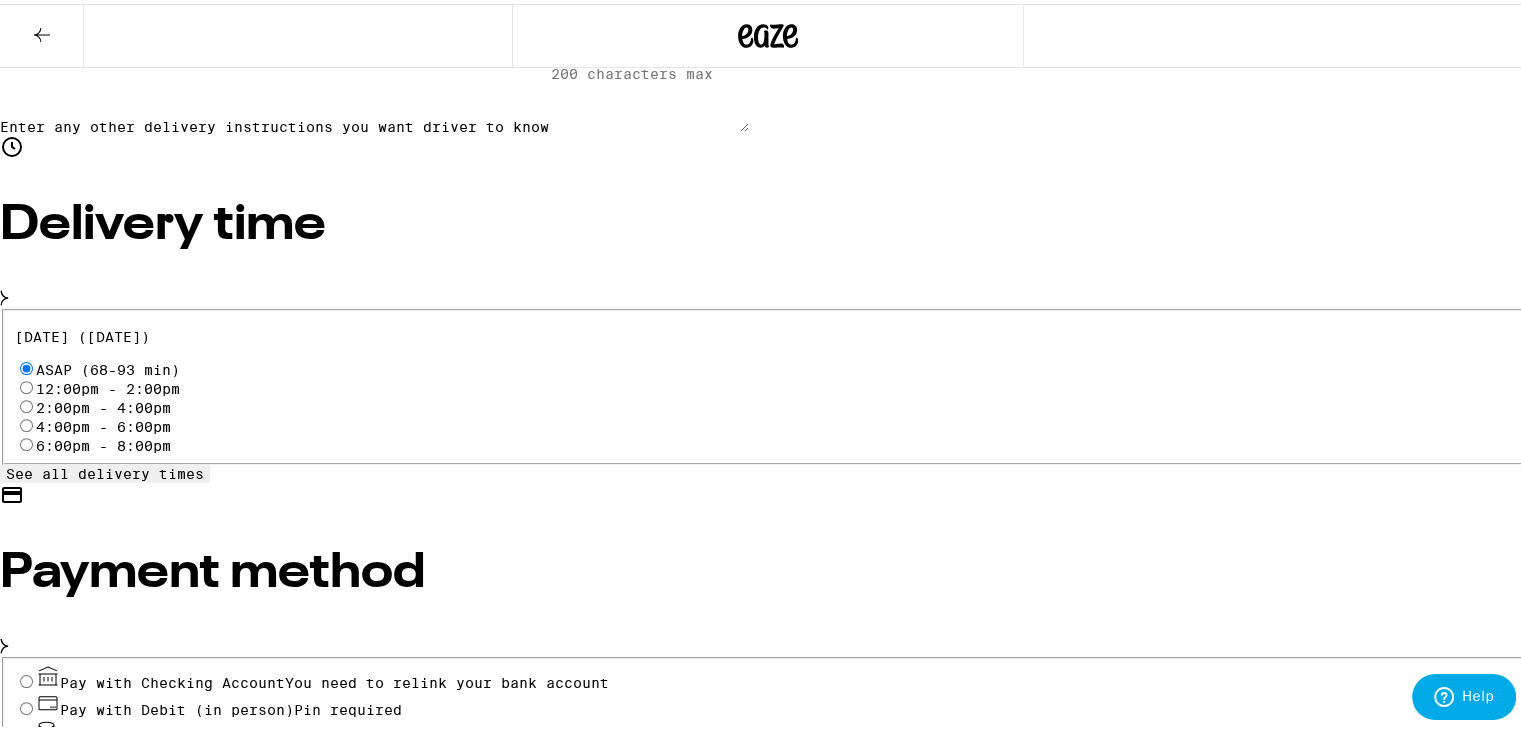 click on "Pay with Checking Account You need to relink your bank account" at bounding box center (26, 677) 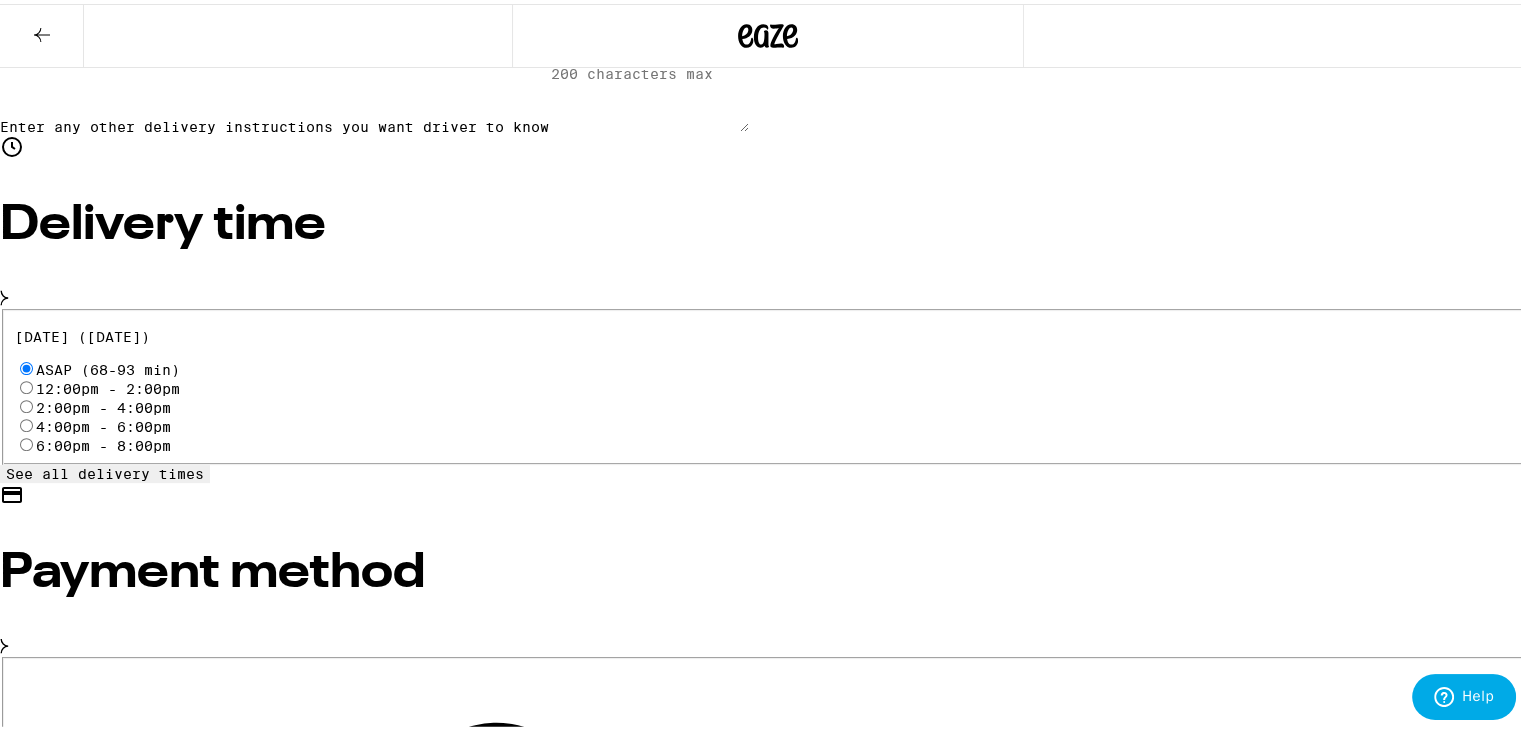 click at bounding box center (768, 4988) 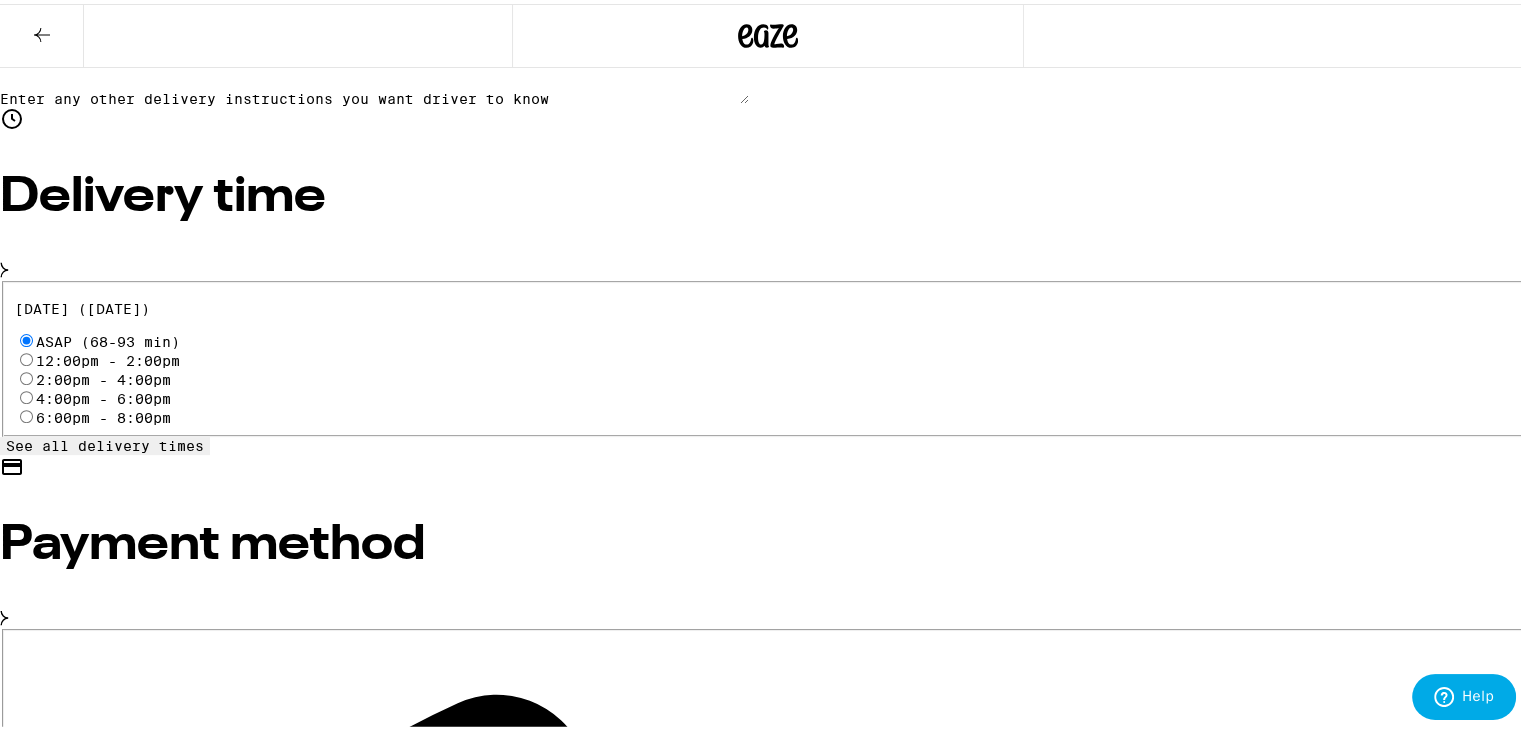 click at bounding box center (768, 4960) 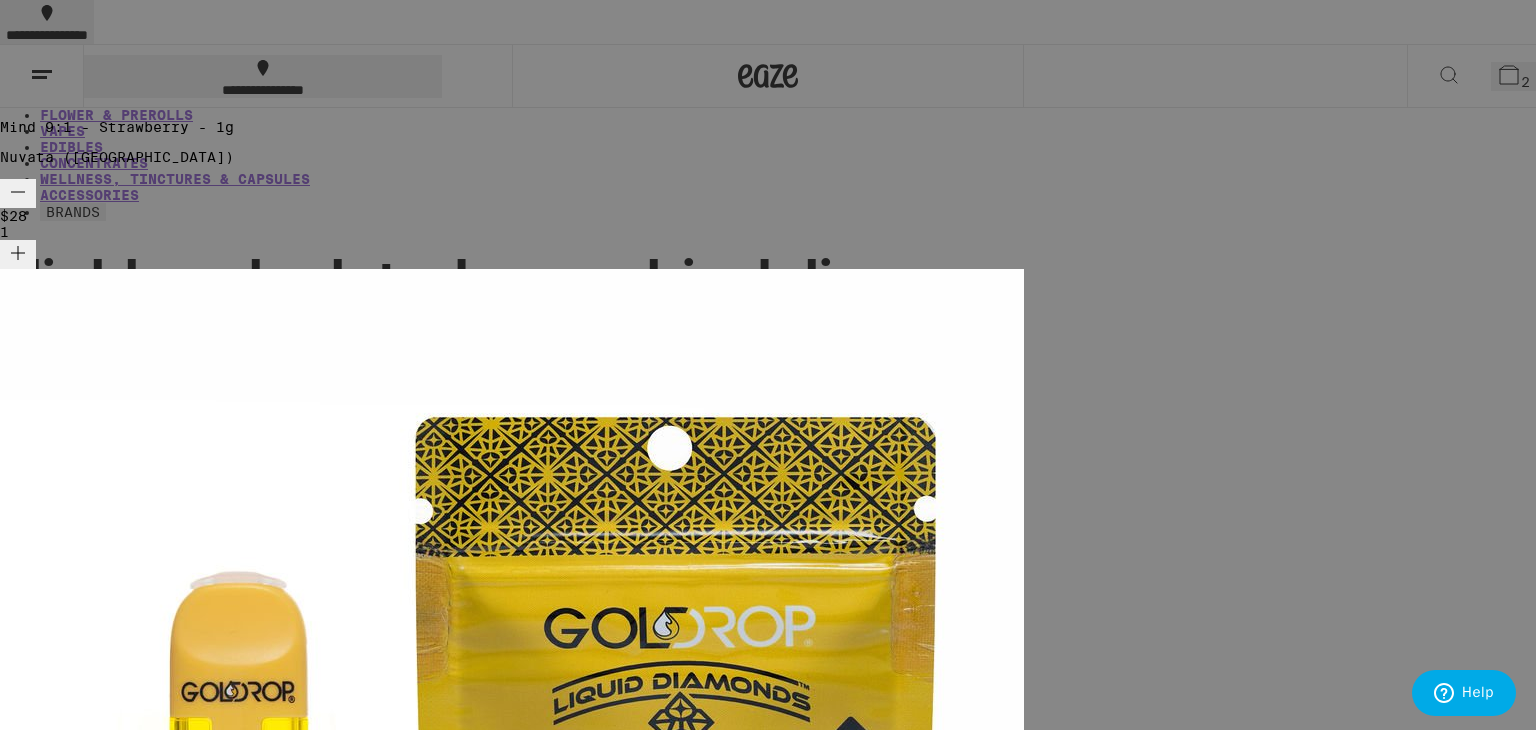 click on "Checkout" at bounding box center [153, 1776] 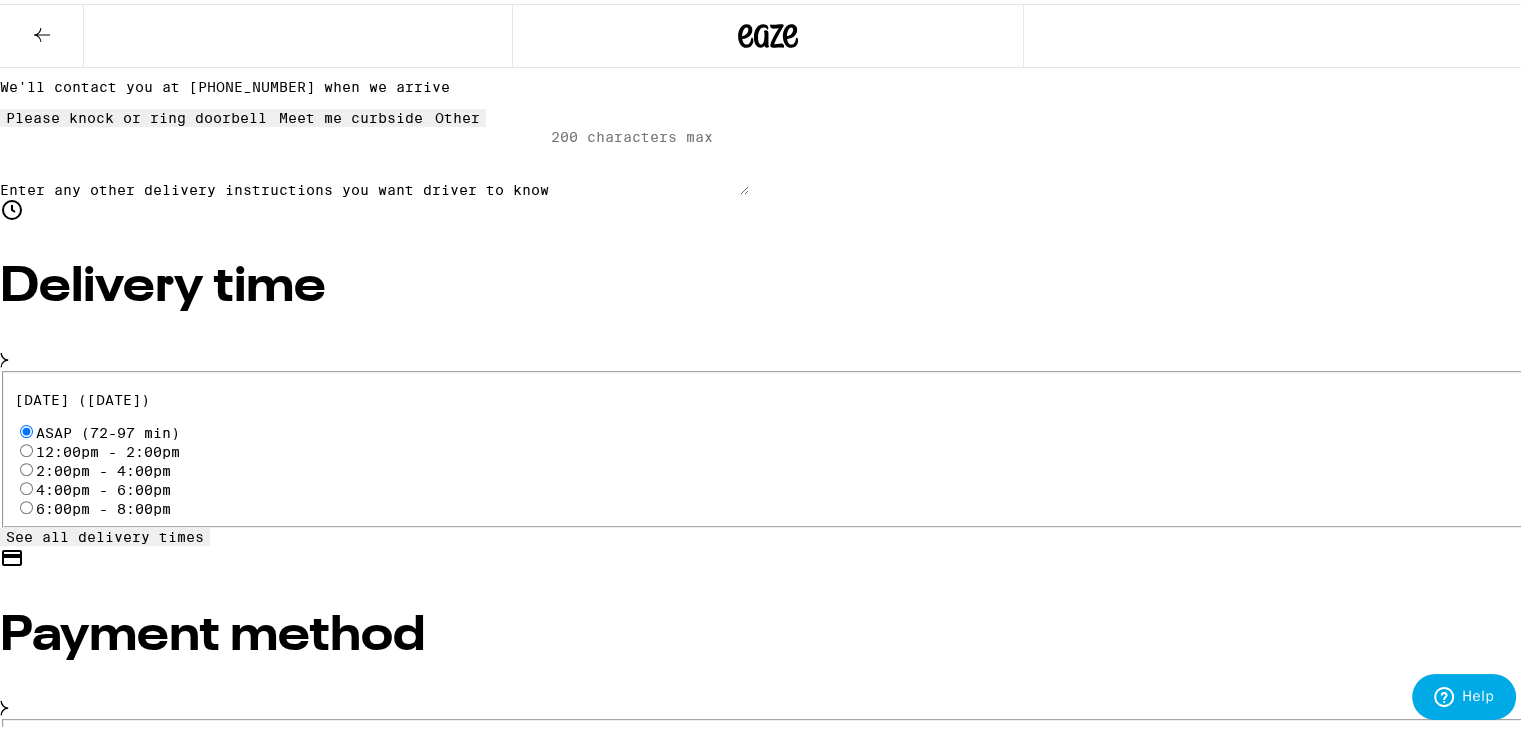 scroll, scrollTop: 516, scrollLeft: 0, axis: vertical 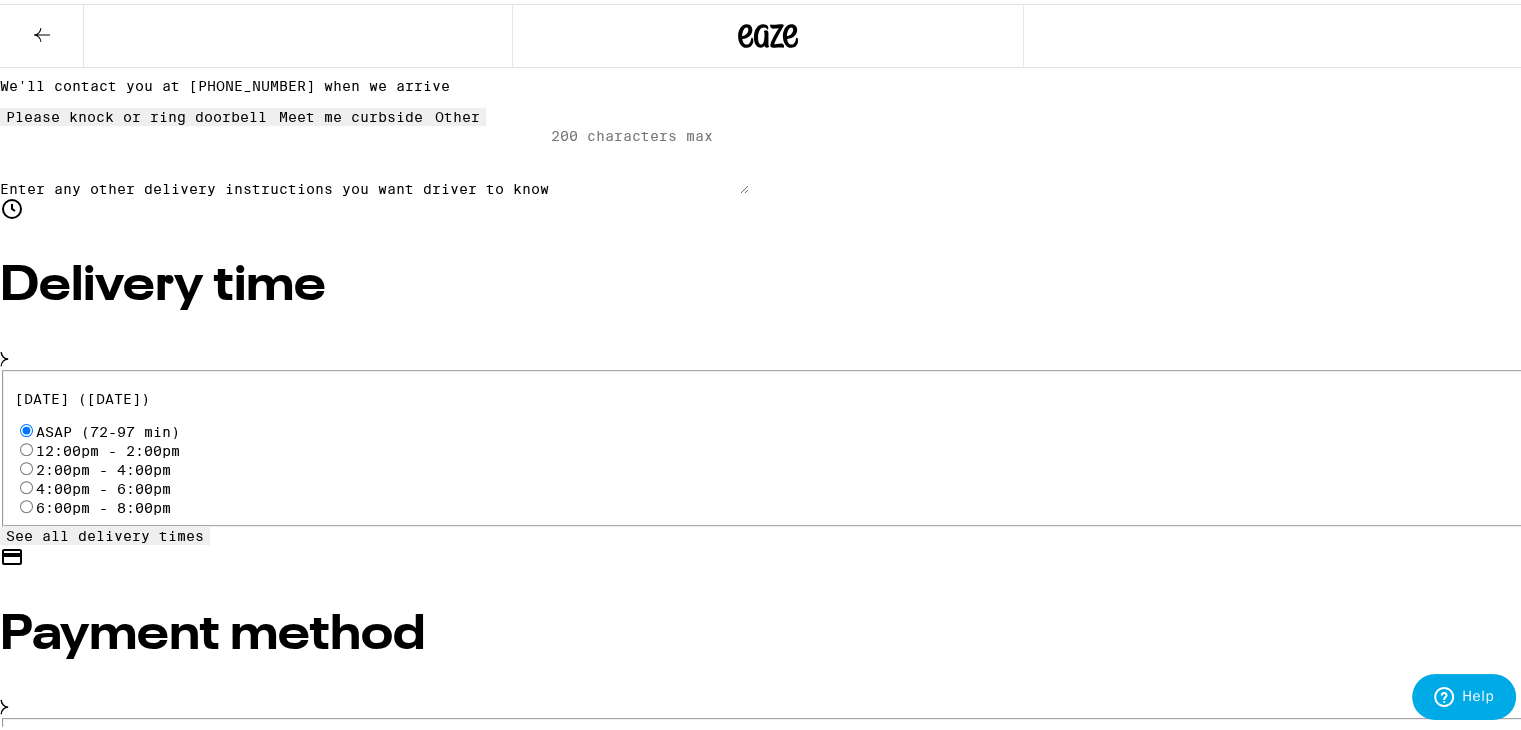 click on "Pay with Debit (in person) Pin required" at bounding box center (26, 765) 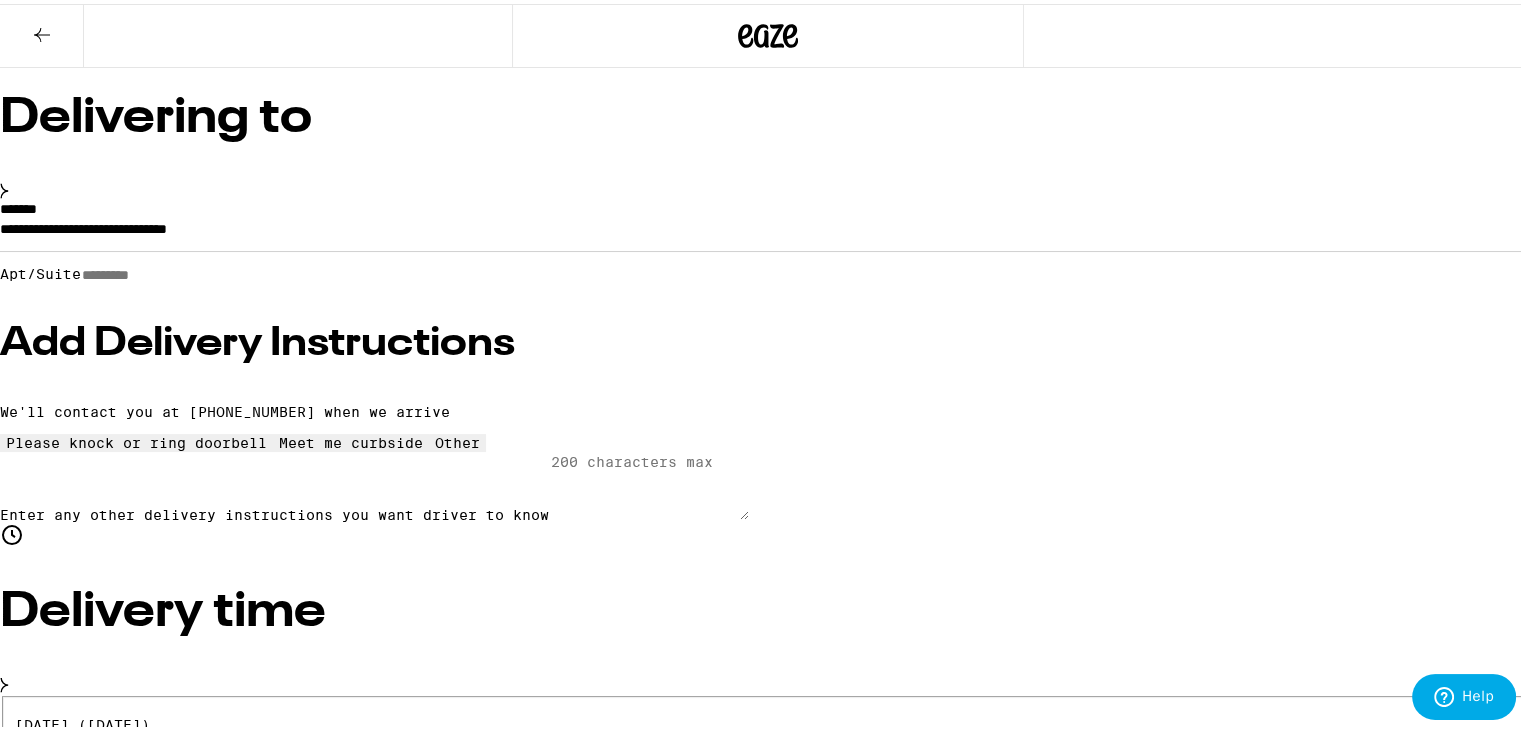 scroll, scrollTop: 189, scrollLeft: 0, axis: vertical 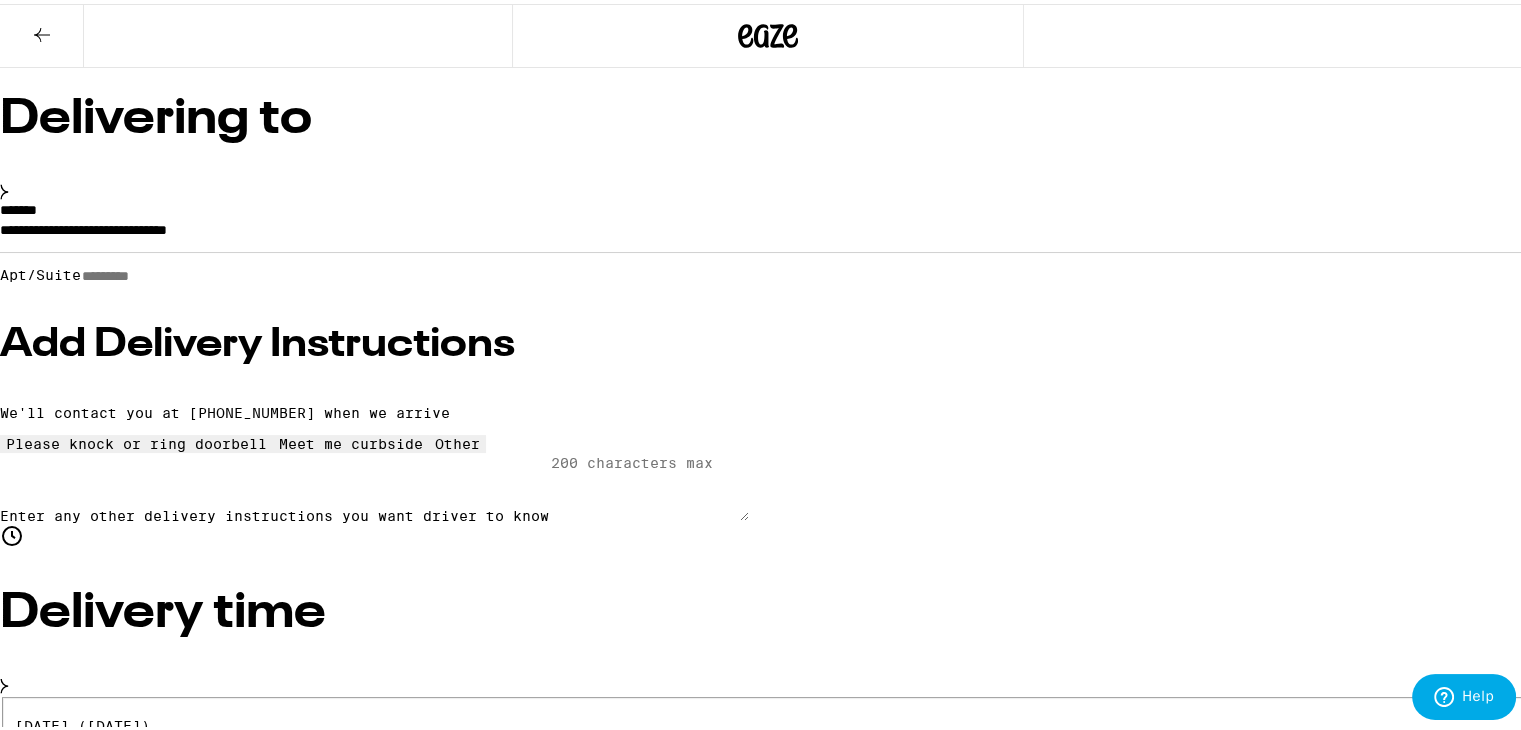 click on "Place Order" at bounding box center (55, 4090) 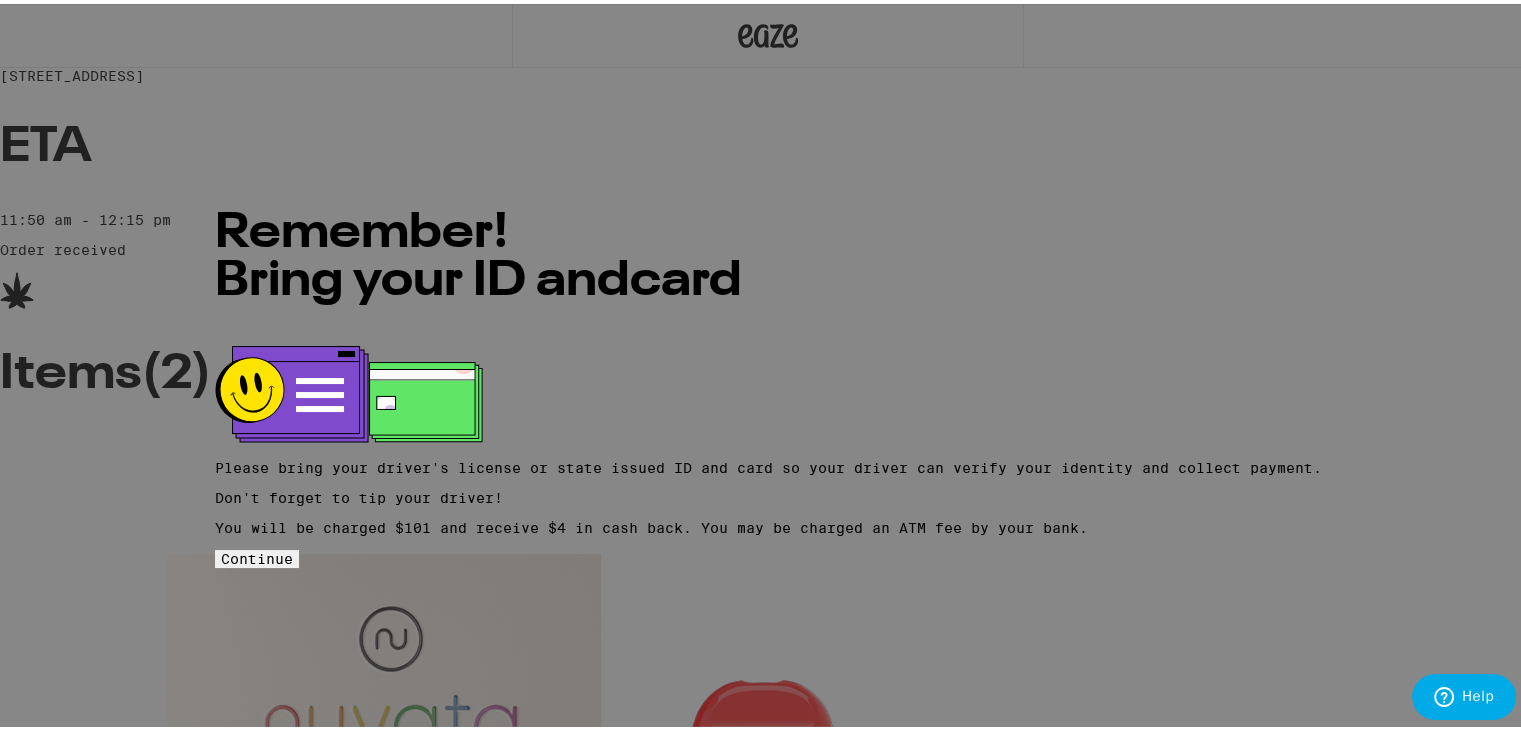 click on "Continue" at bounding box center (257, 555) 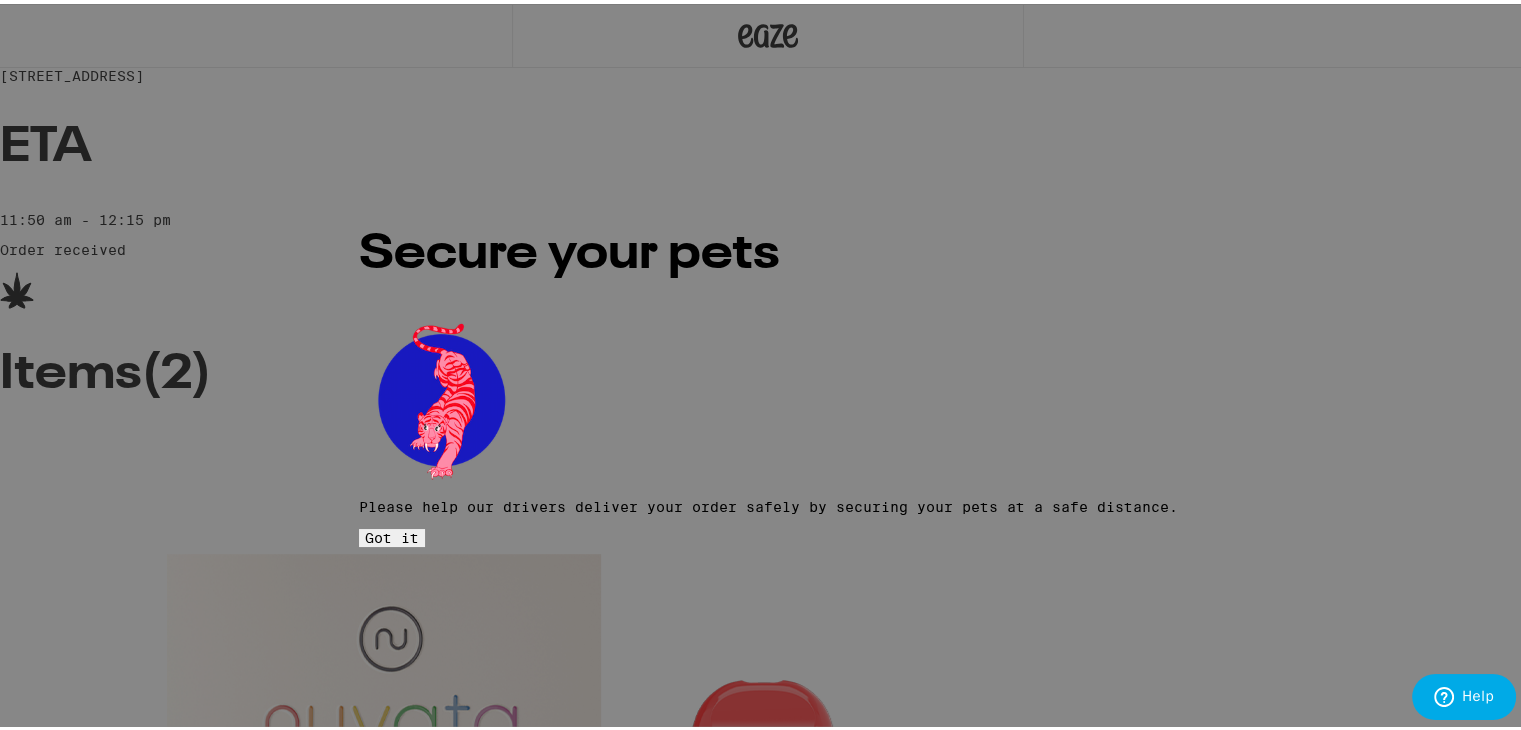click on "Got it" at bounding box center (392, 534) 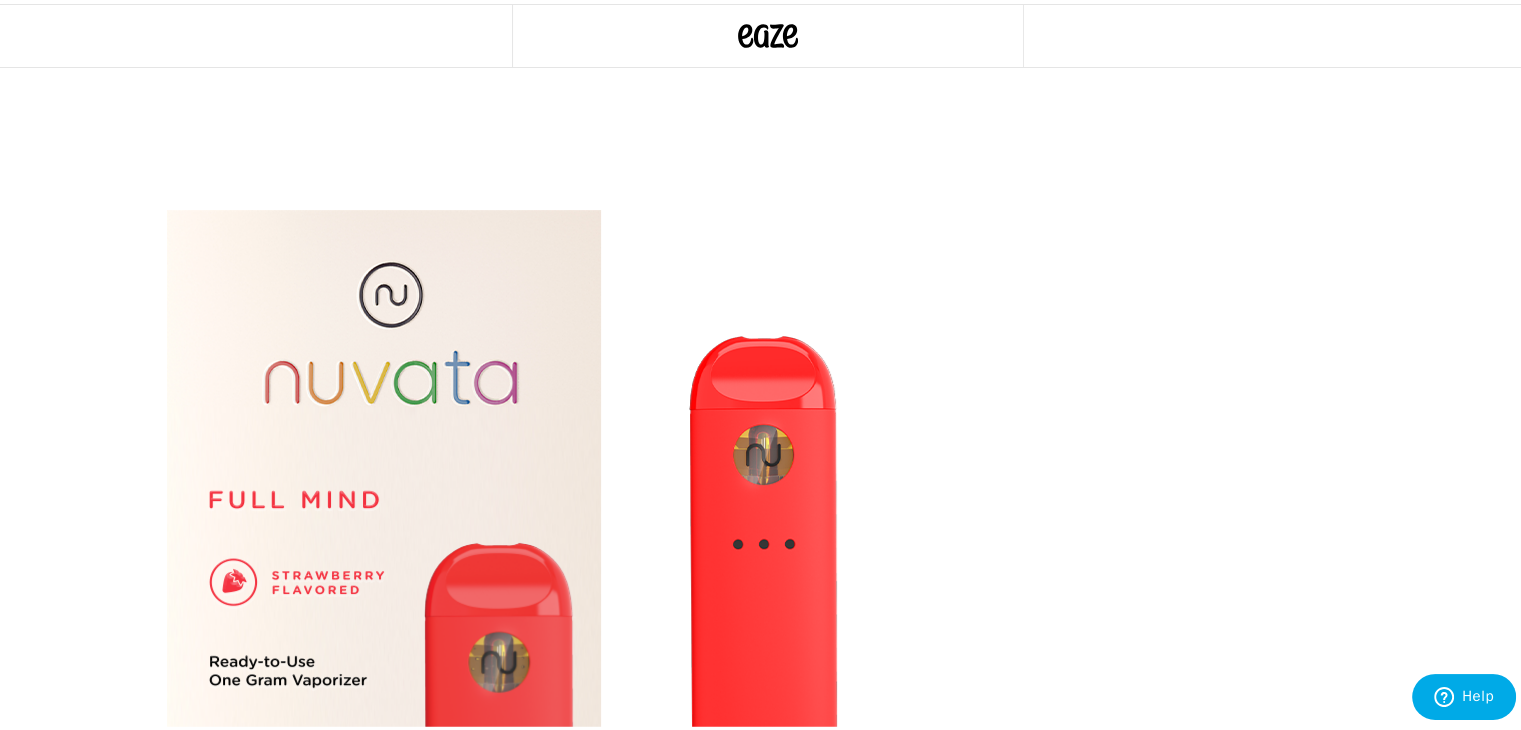 scroll, scrollTop: 361, scrollLeft: 0, axis: vertical 